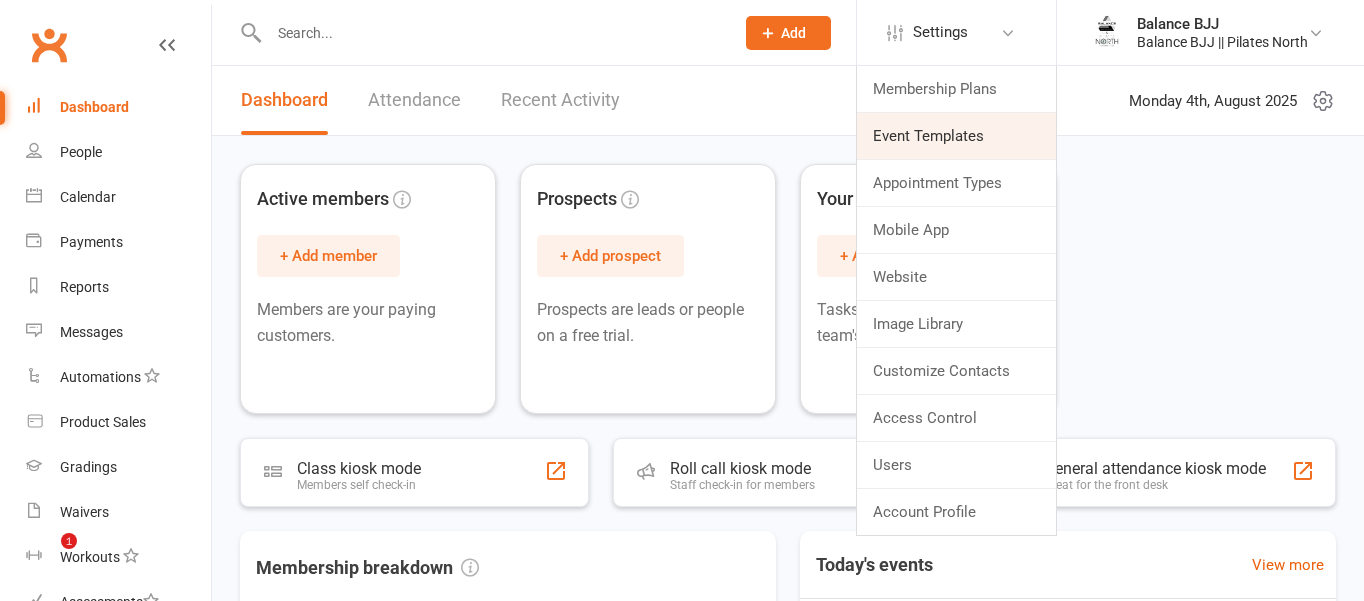 scroll, scrollTop: 736, scrollLeft: 0, axis: vertical 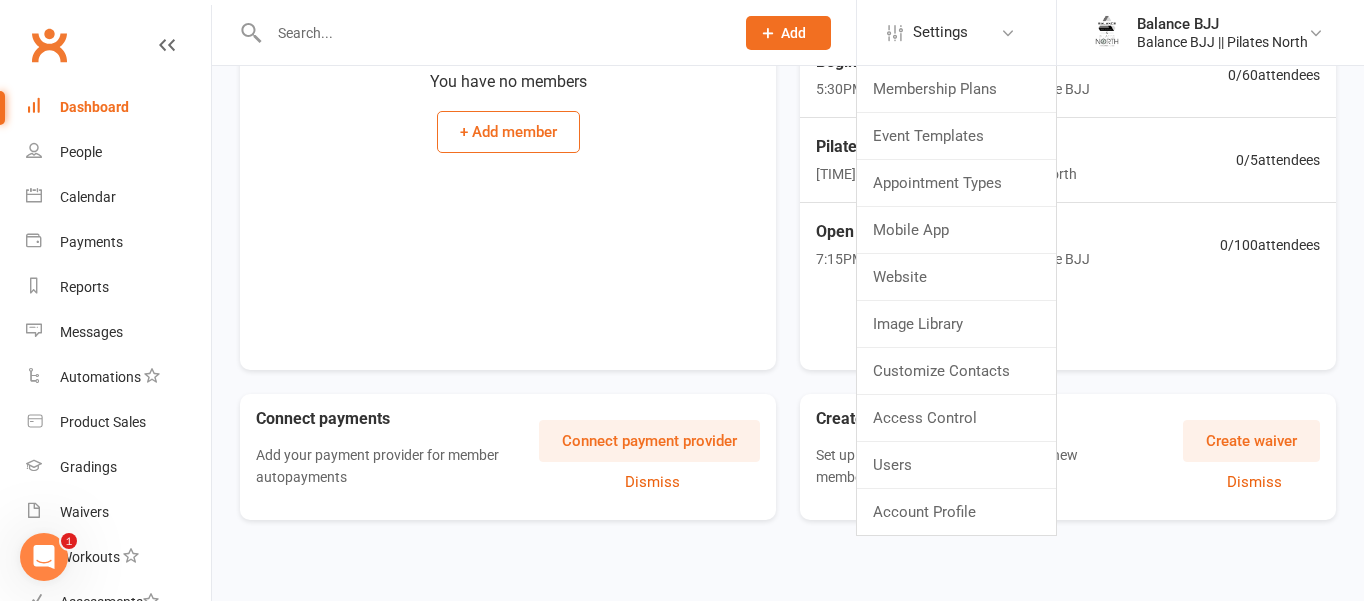 click on "Today's events View more Pilates Equipment Class [TIME] - [TIME]  |   Balance BJJ |  Pilates North 0  /  5  attendees Pilates Equipment Class [TIME] - [TIME]  |   Balance BJJ |  Pilates North 0  /  5  attendees Beginners Program [TIME] - [TIME]  |   Balance BJJ |  Balance BJJ 0  /  60  attendees Pilates Equipment Class [TIME] - [TIME]  |   Balance BJJ |  Pilates North 0  /  5  attendees Open Mat [TIME] - [TIME]  |   Balance BJJ |  Balance BJJ 0  /  100  attendees" at bounding box center (1068, 82) 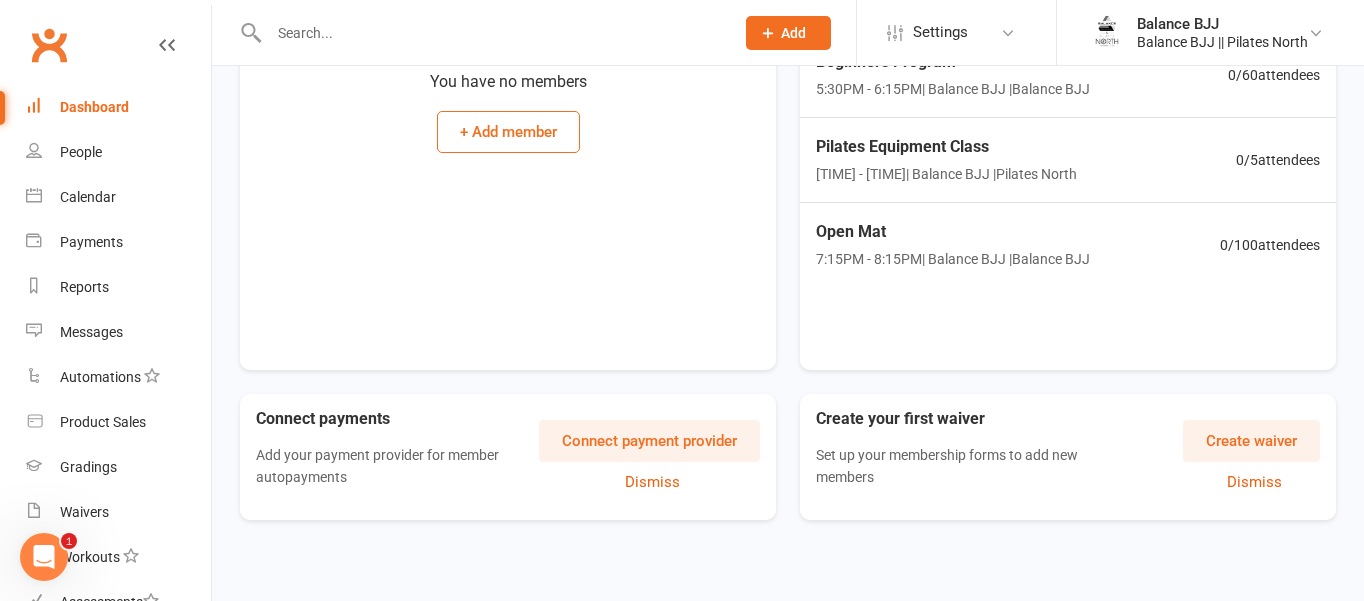 scroll, scrollTop: 0, scrollLeft: 0, axis: both 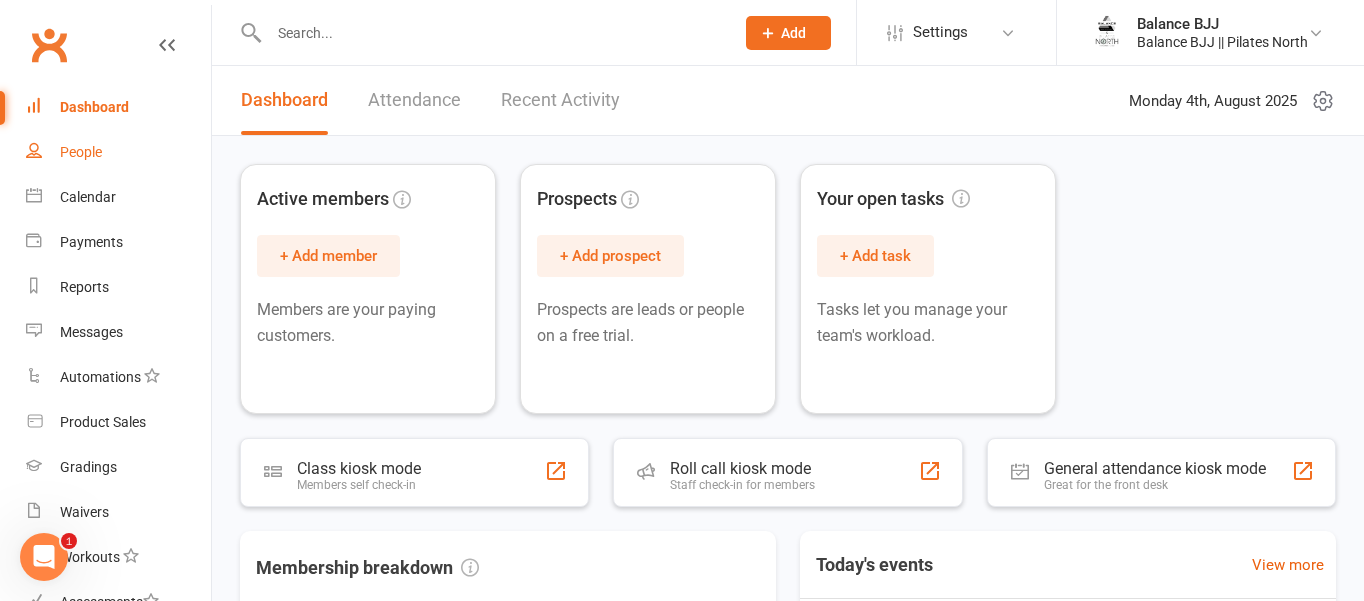 click on "People" at bounding box center [81, 152] 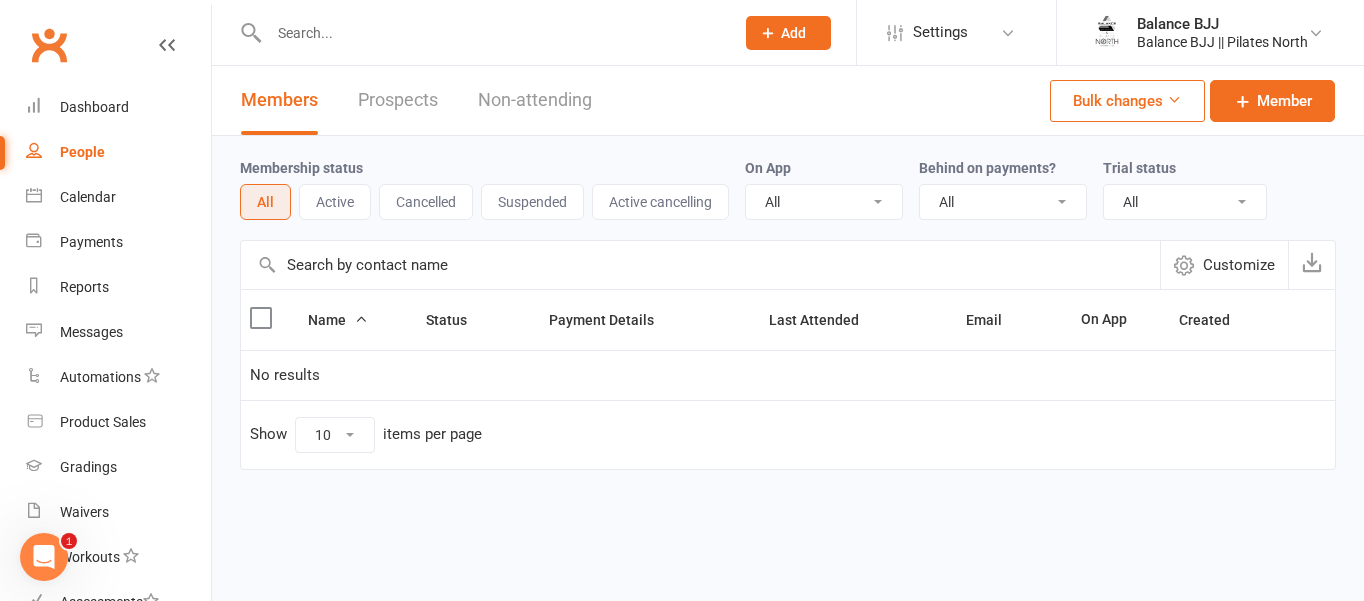 click on "Bulk changes" at bounding box center (1127, 101) 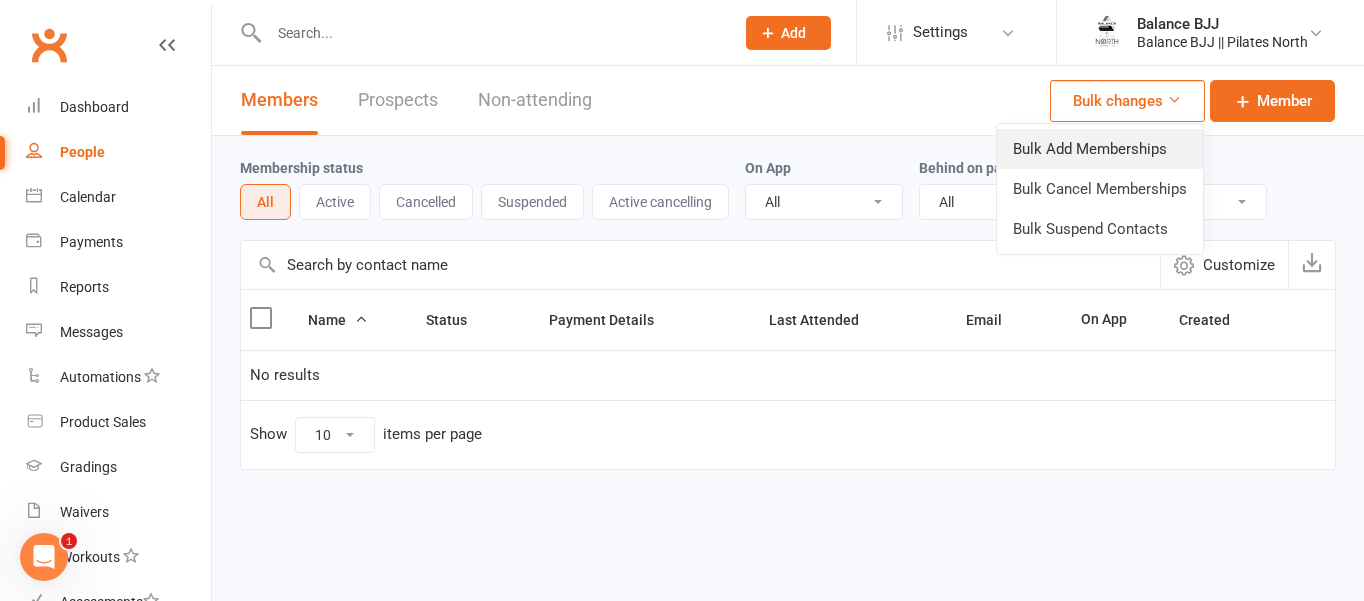 click on "Bulk Add Memberships" at bounding box center [1100, 149] 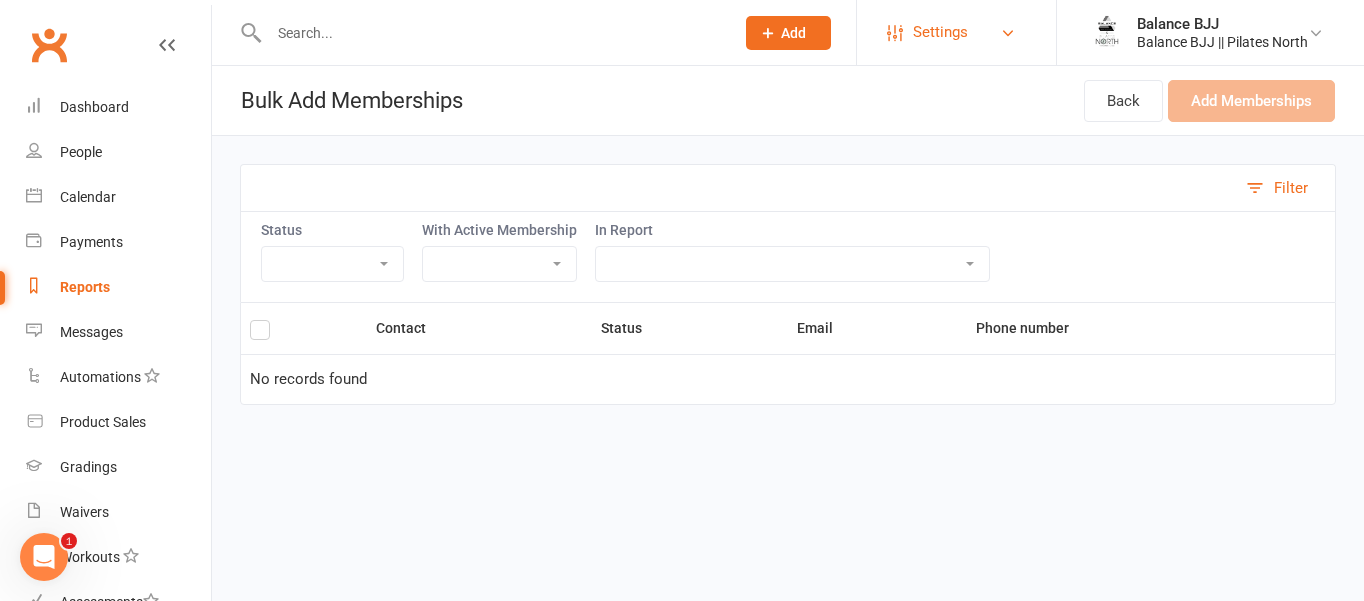 click on "Settings" at bounding box center [940, 32] 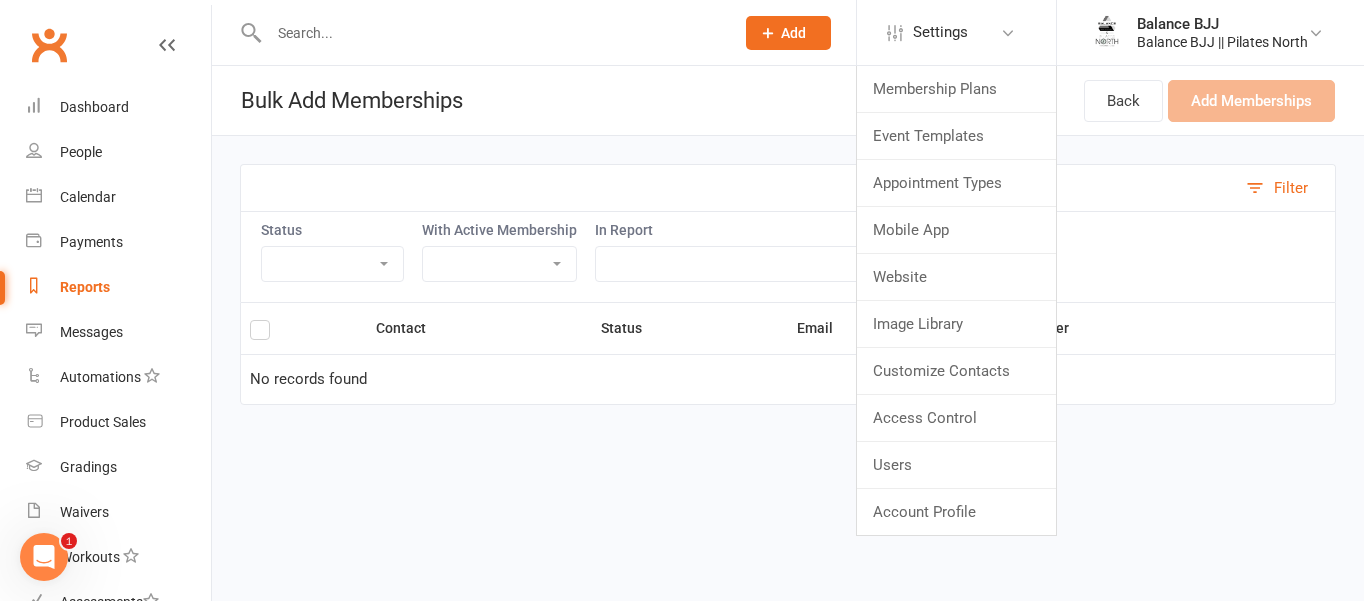 click on "Add" 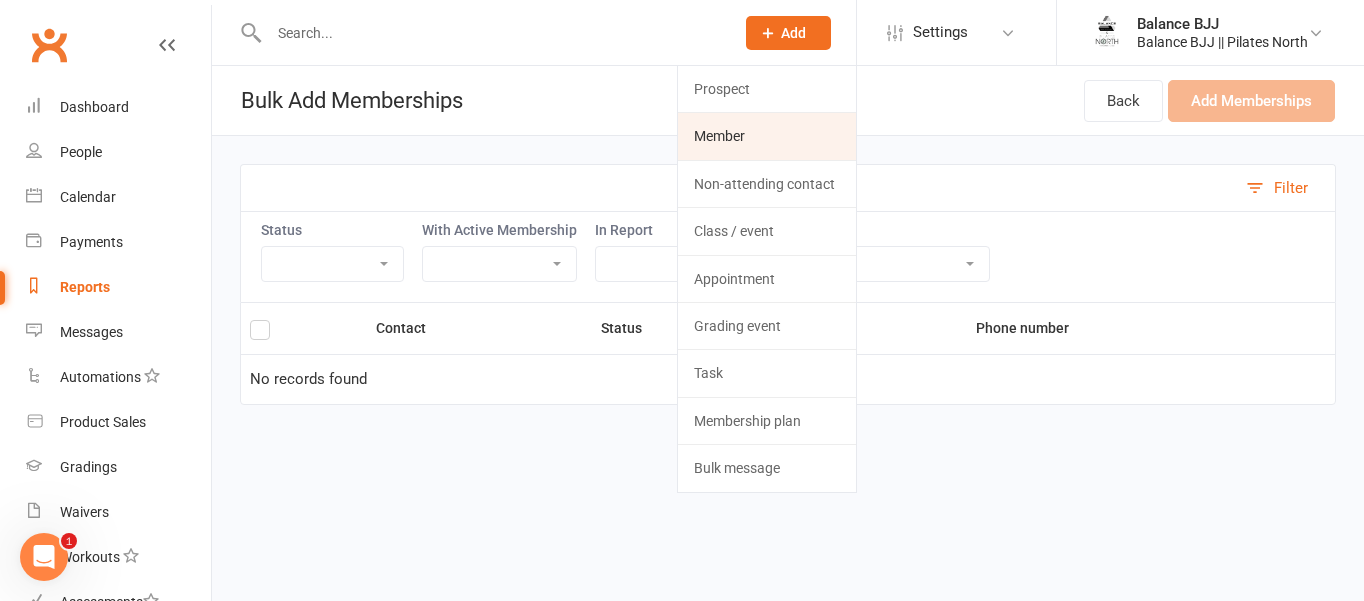 click on "Member" 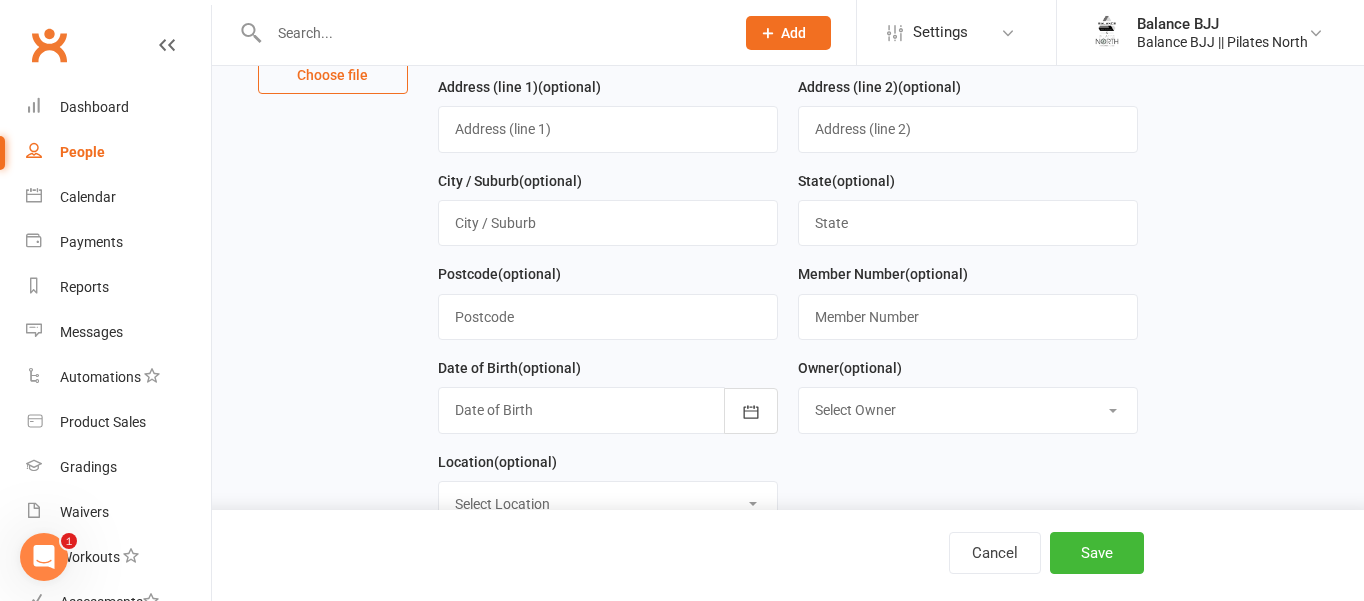 scroll, scrollTop: 0, scrollLeft: 0, axis: both 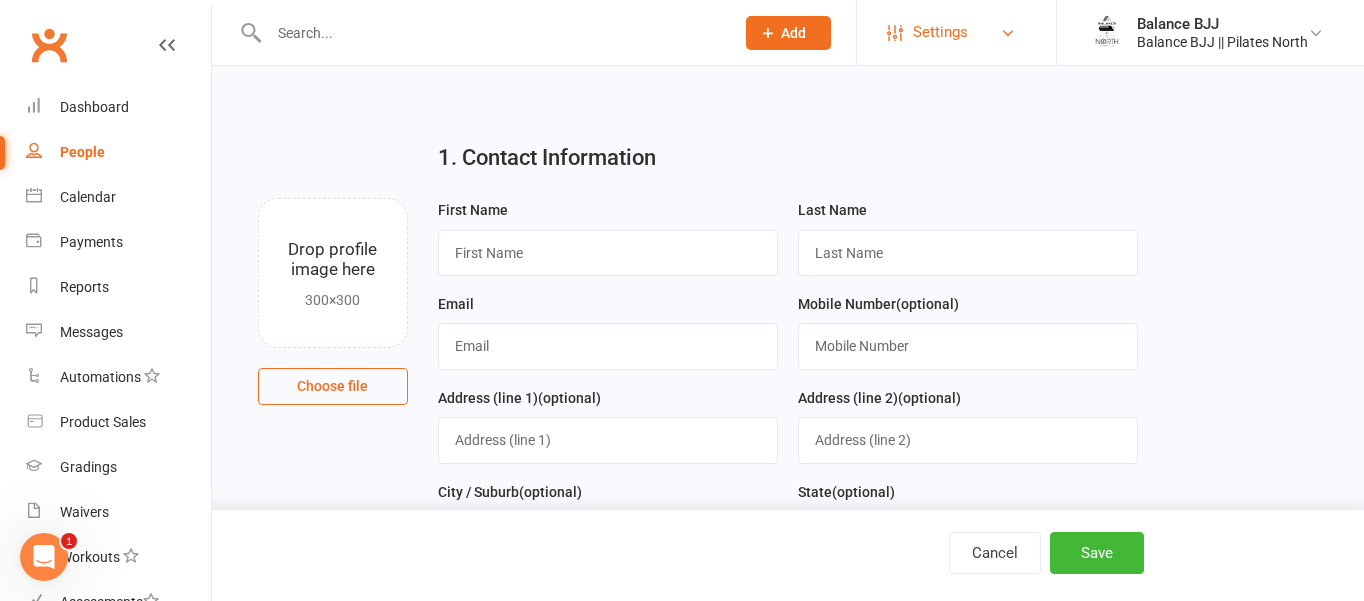 click on "Settings" at bounding box center [940, 32] 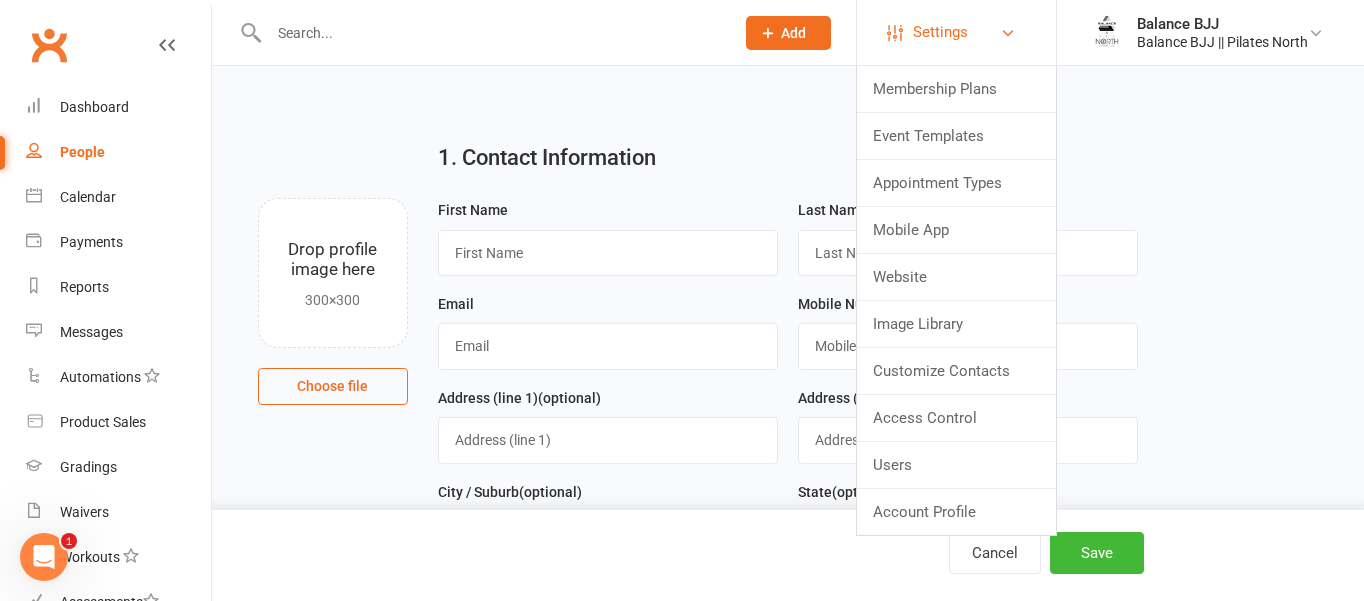 click on "Settings" at bounding box center (940, 32) 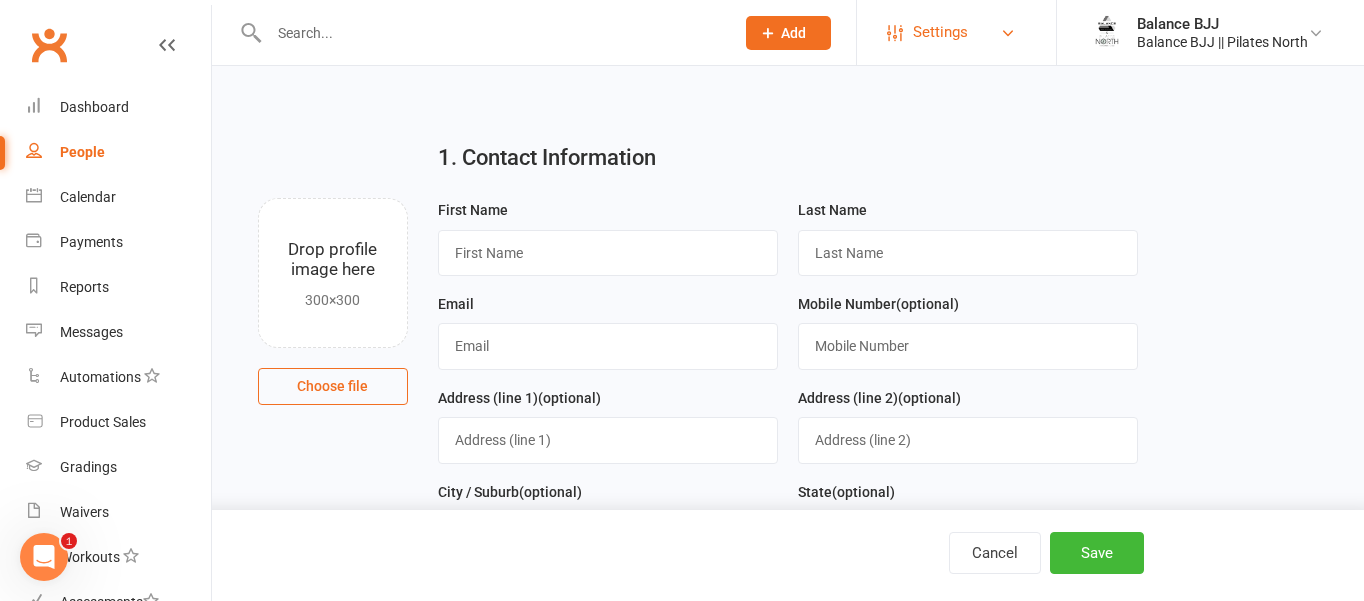 click on "Settings" at bounding box center [940, 32] 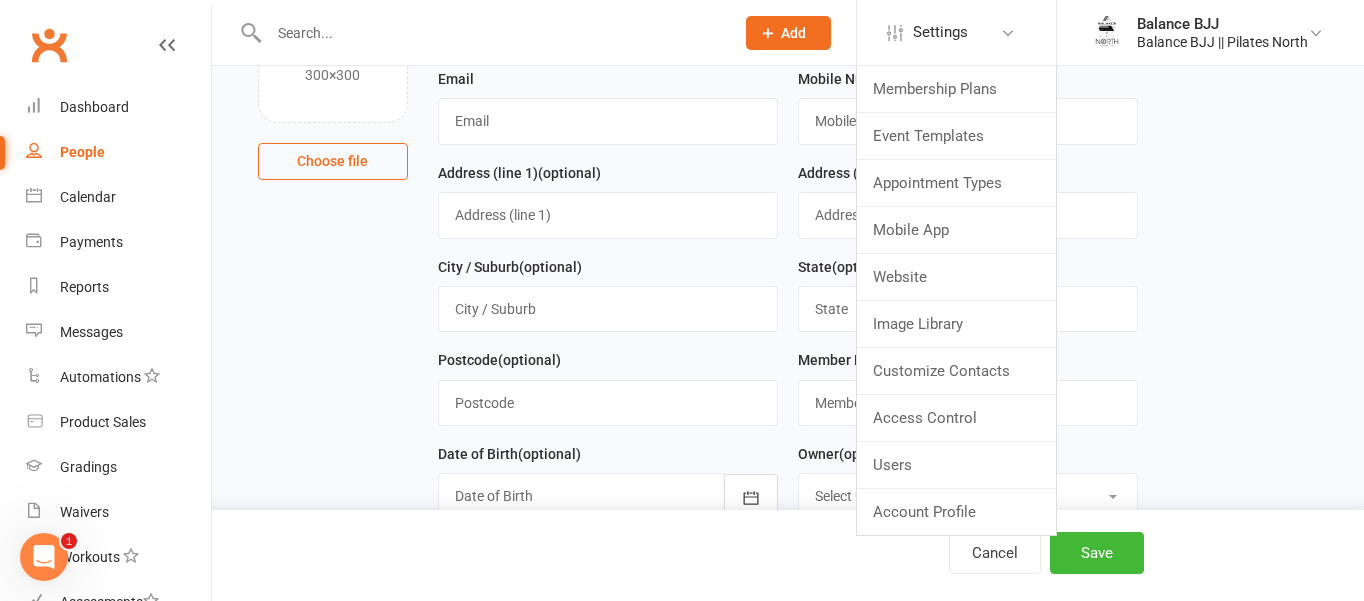 scroll, scrollTop: 0, scrollLeft: 0, axis: both 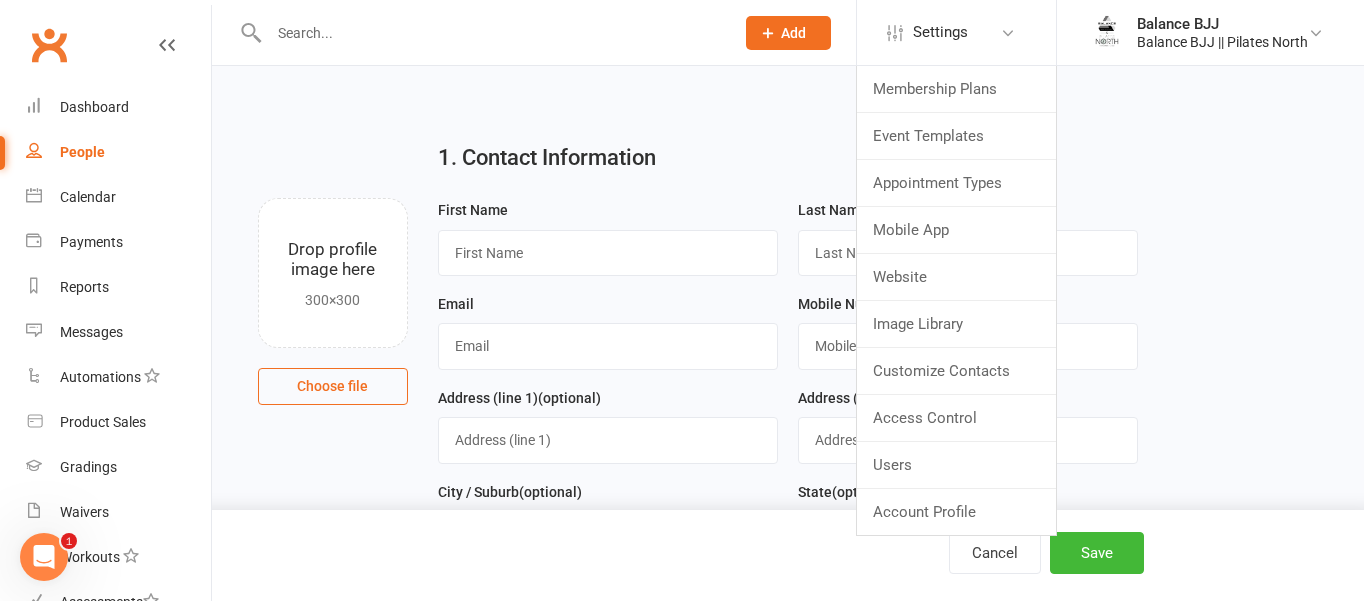 click on "People" at bounding box center [118, 152] 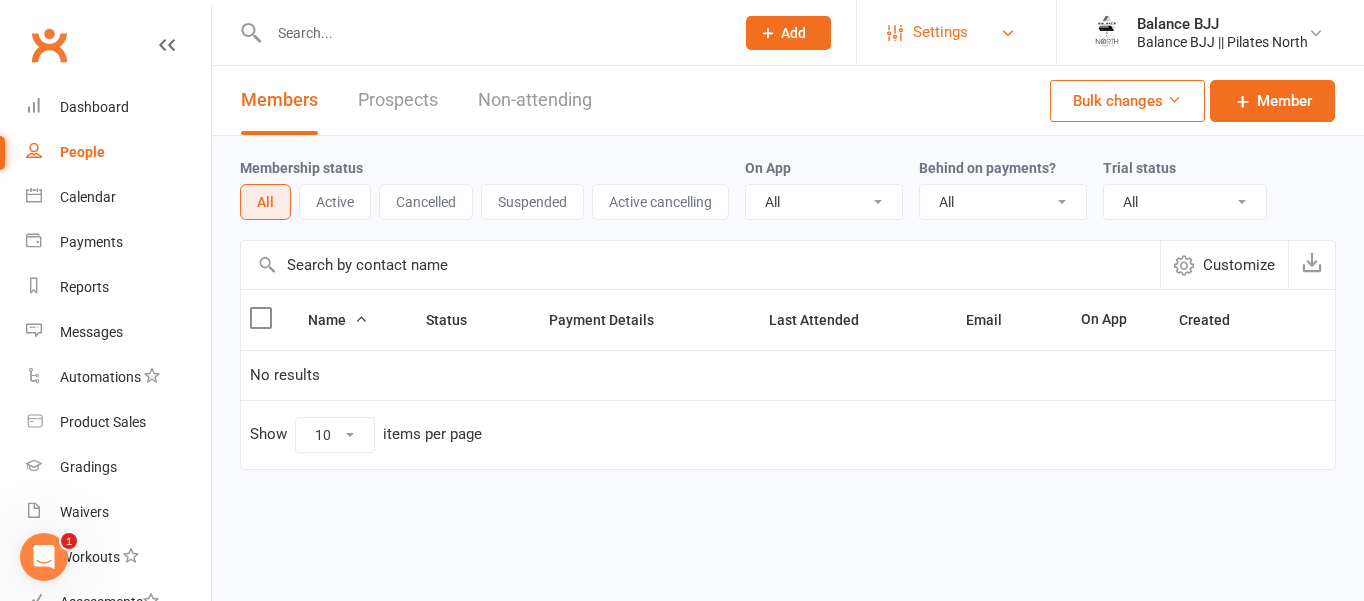 click on "Settings" at bounding box center (940, 32) 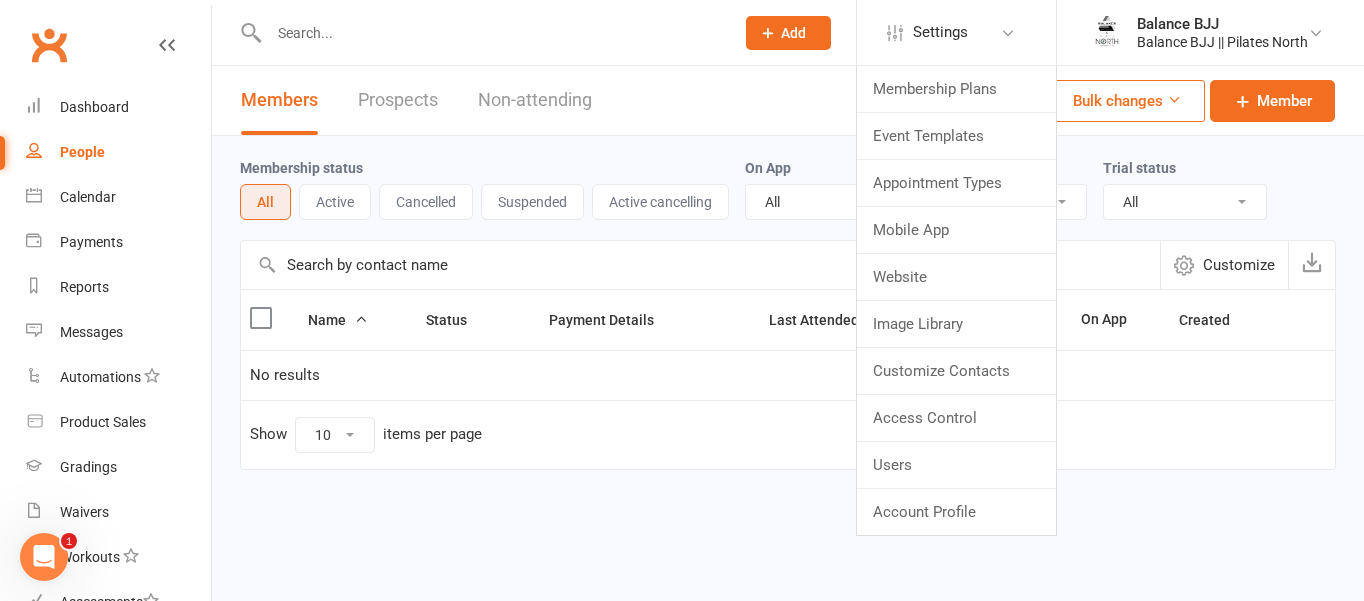 click on "Bulk changes" at bounding box center (1127, 101) 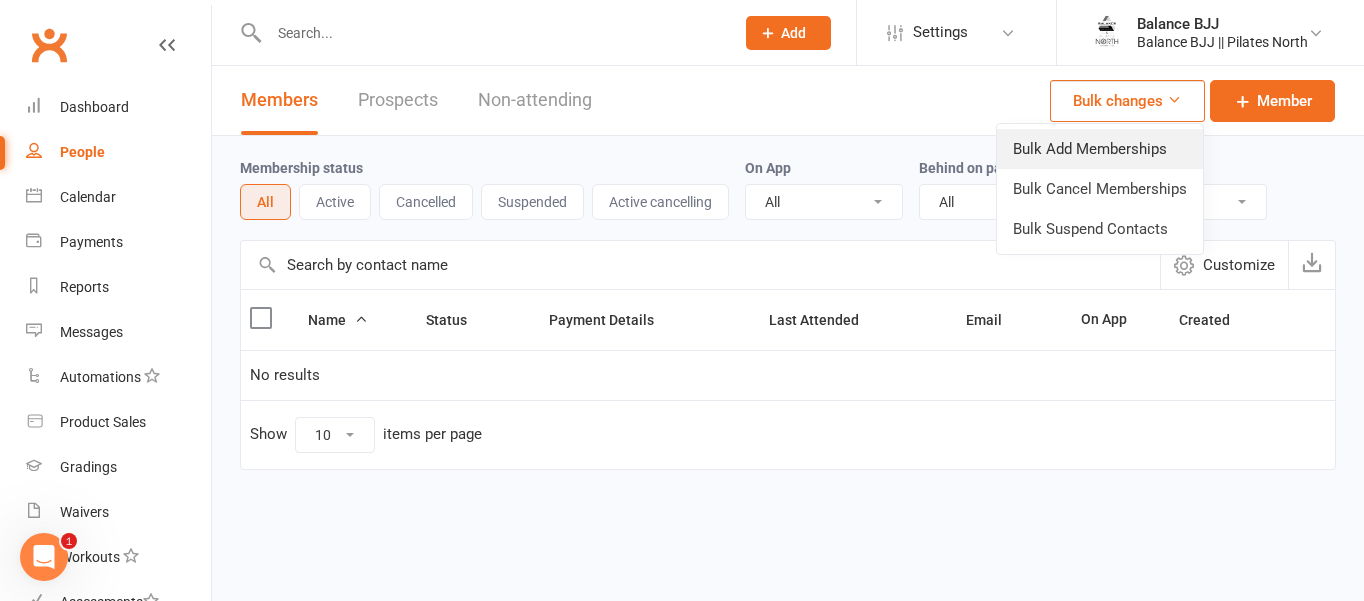 click on "Bulk Add Memberships" at bounding box center [1100, 149] 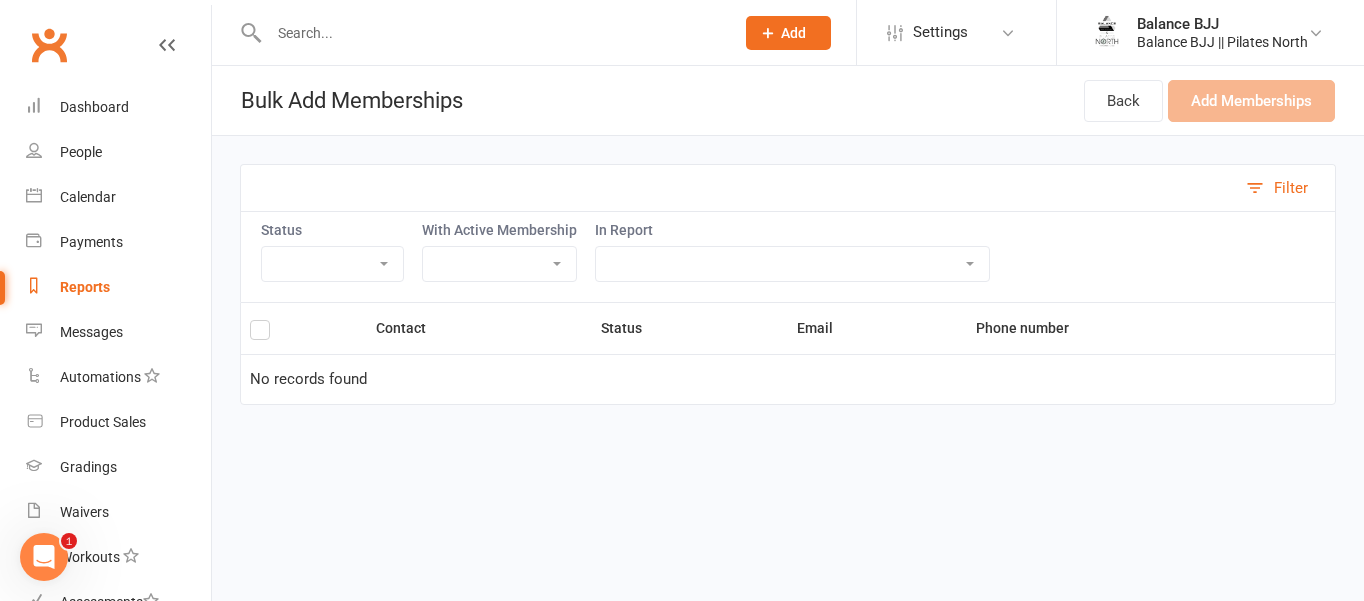 click on "Add" 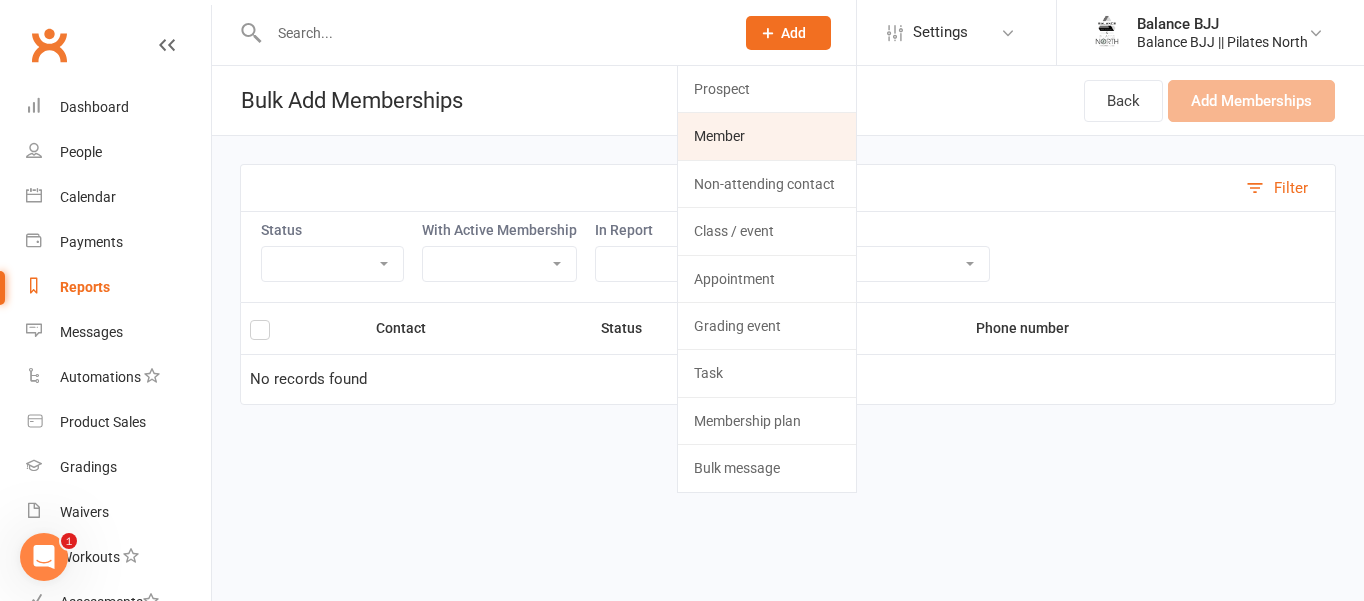 click on "Member" 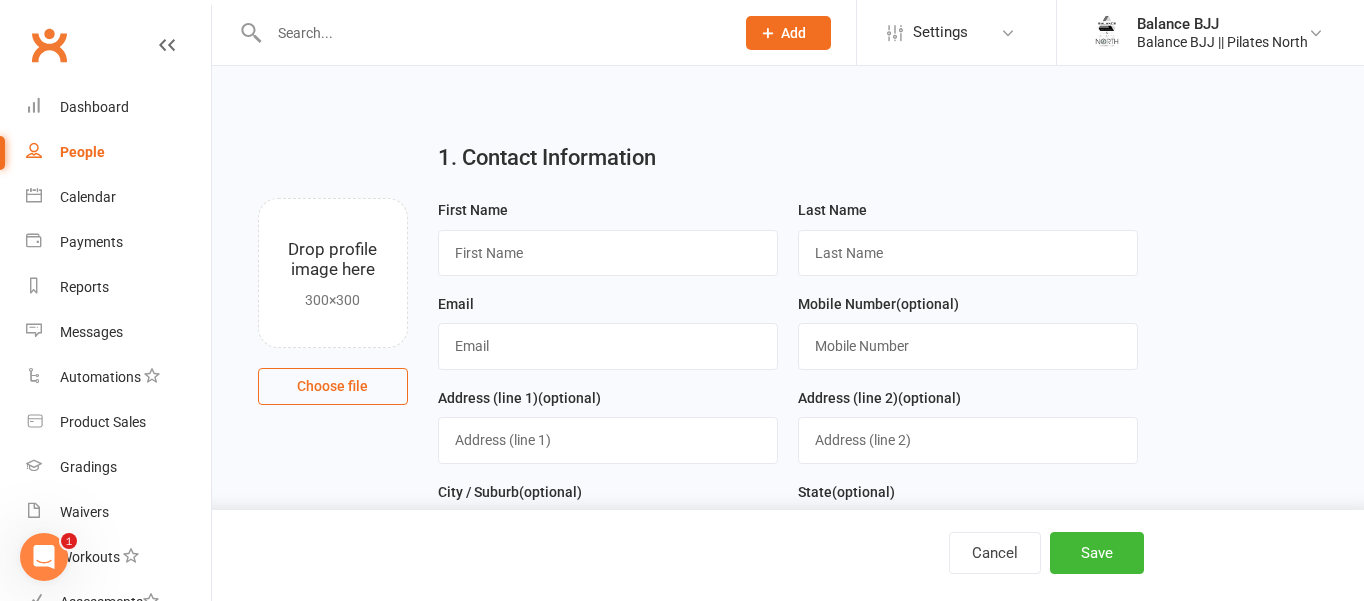 click on "Choose file" at bounding box center (333, 386) 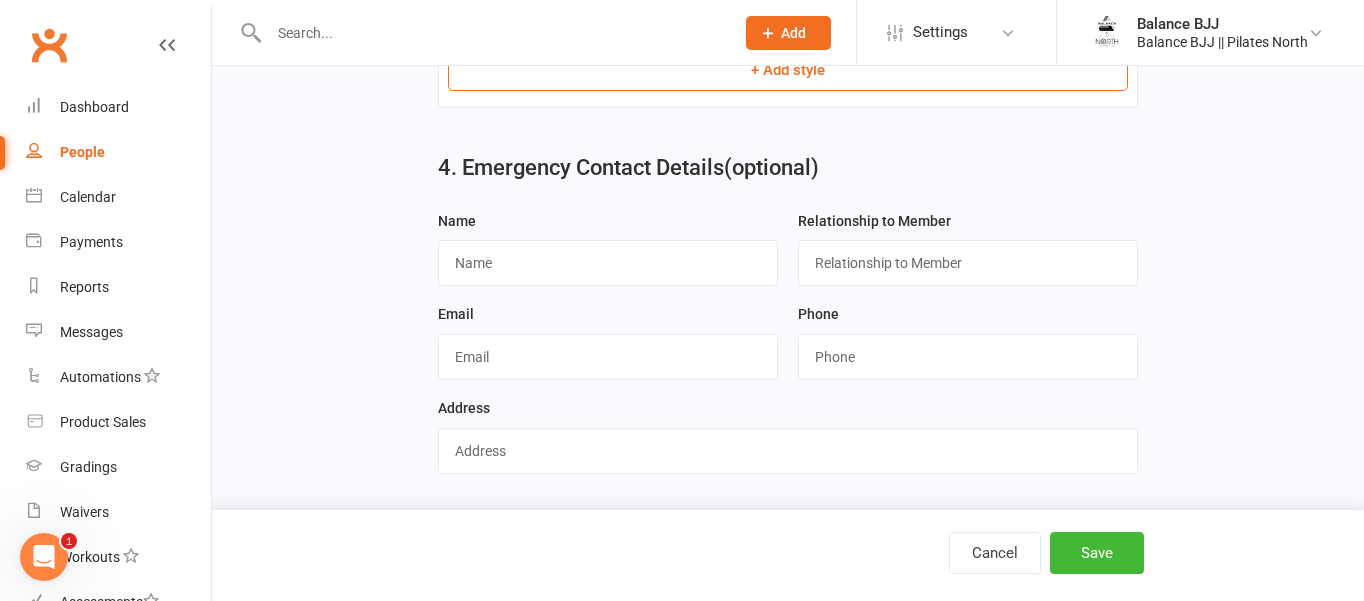 scroll, scrollTop: 0, scrollLeft: 0, axis: both 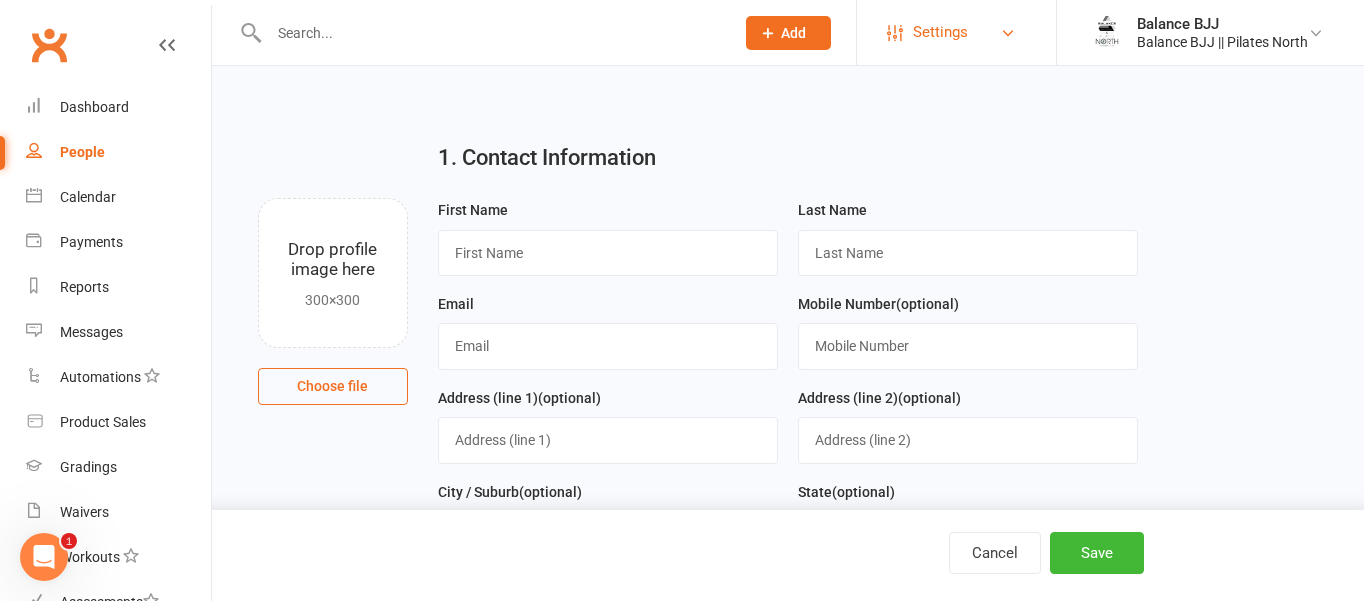 click on "Settings" at bounding box center [956, 32] 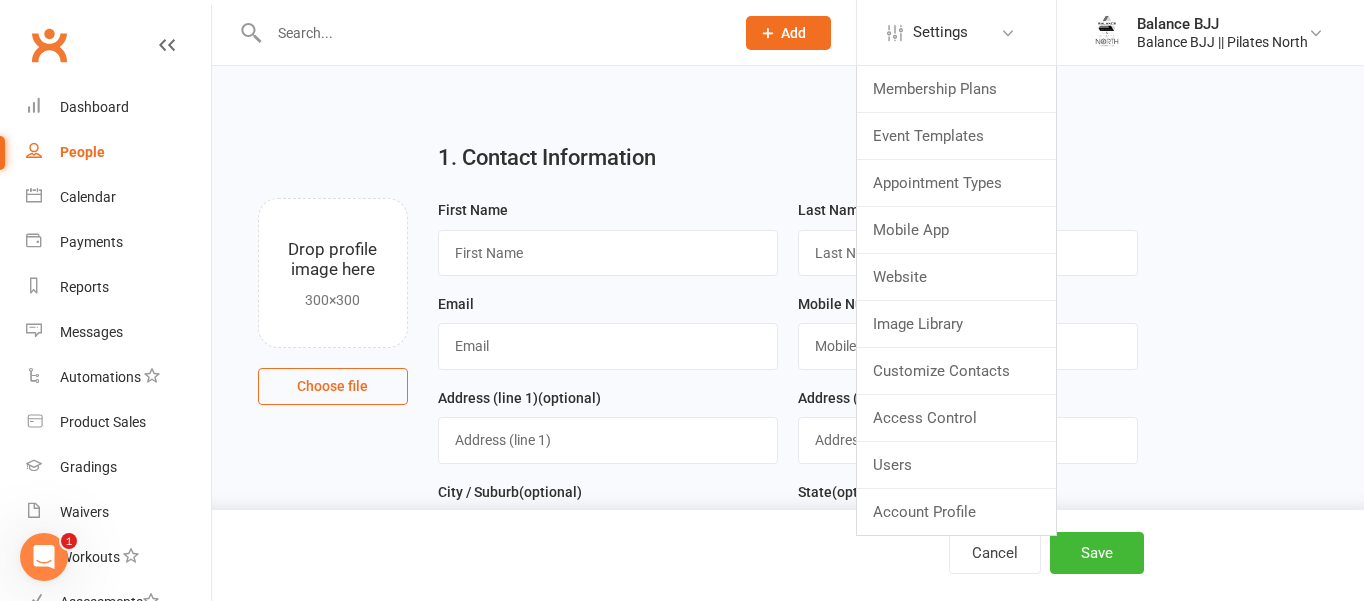 click on "Add" 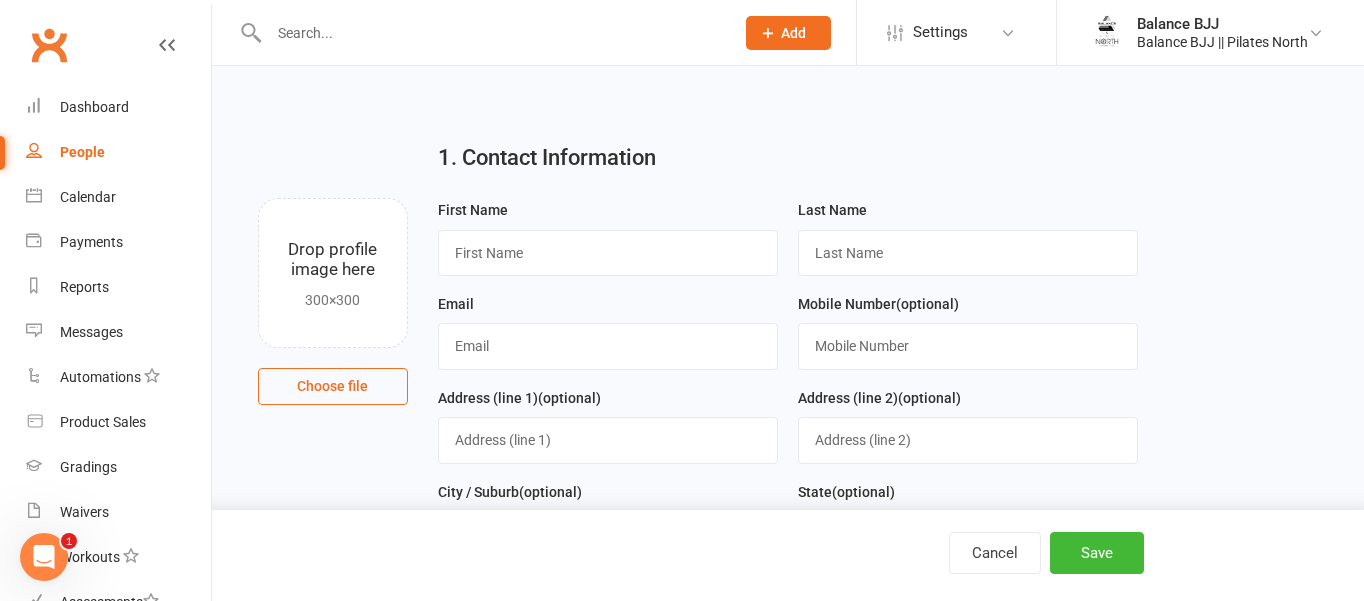 click on "[CITY]
Member
Non-attending contact
Class / event
Appointment
Grading event
Task
Membership plan
Bulk message
Add
Settings Membership Plans Event Templates Appointment Types Mobile App  Website Image Library Customize Contacts Access Control Users Account Profile Balance BJJ Balance BJJ || Pilates North My profile My subscription Help Terms & conditions  Privacy policy  Sign out Clubworx Dashboard People Calendar Payments Reports Messages   Automations   Product Sales Gradings   Waivers   Workouts   Assessments  Tasks   What's New Check-in Kiosk modes General attendance Roll call Class check-in × POS Settings successfully updated × × 1. Contact Information  Drop profile image here 300×300 Choose file
[FIRST]
[LAST]" at bounding box center [682, 957] 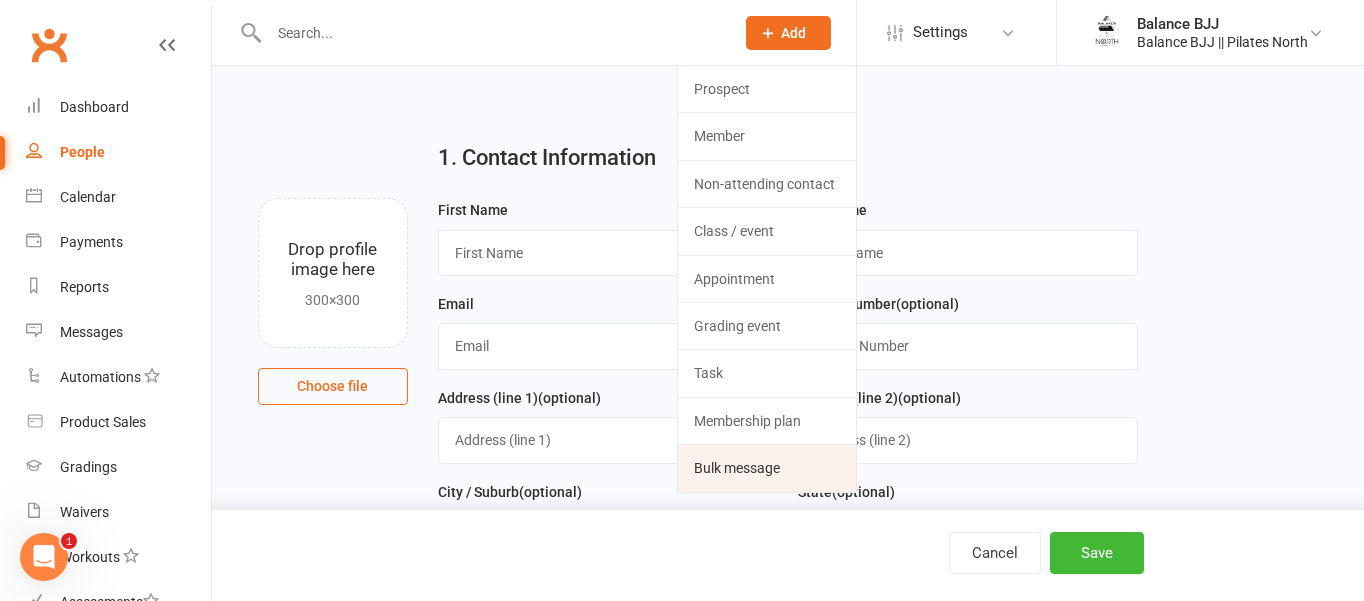 click on "Bulk message" 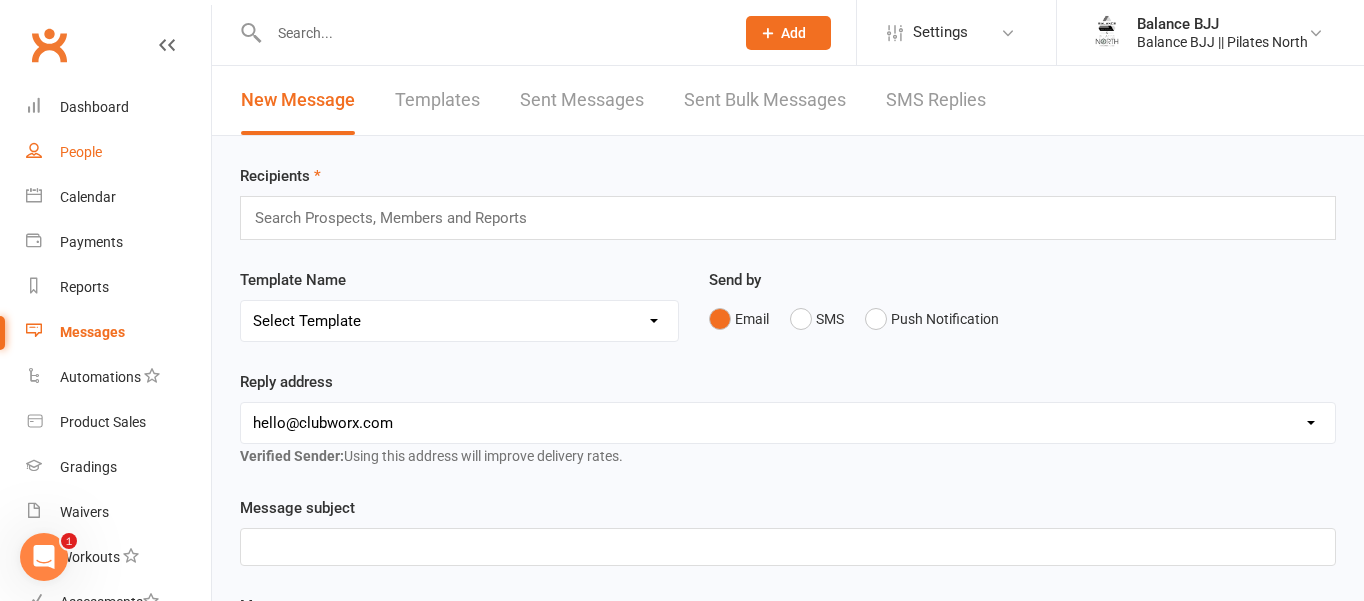 click on "People" at bounding box center [81, 152] 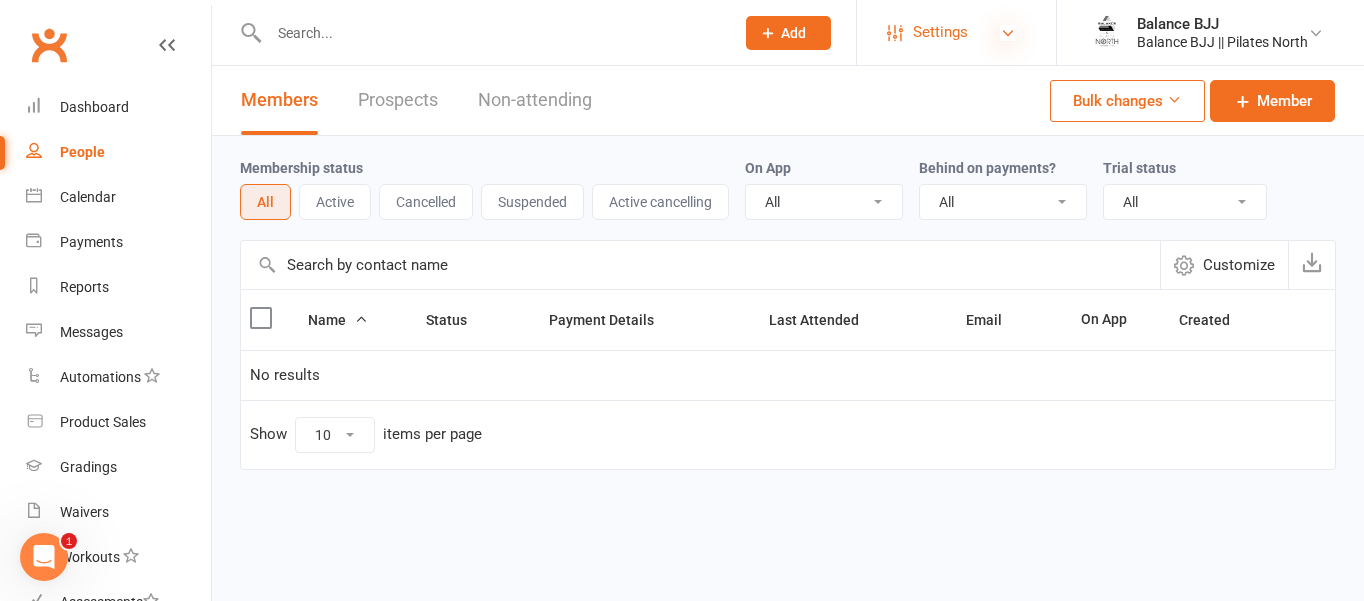 click at bounding box center (1008, 33) 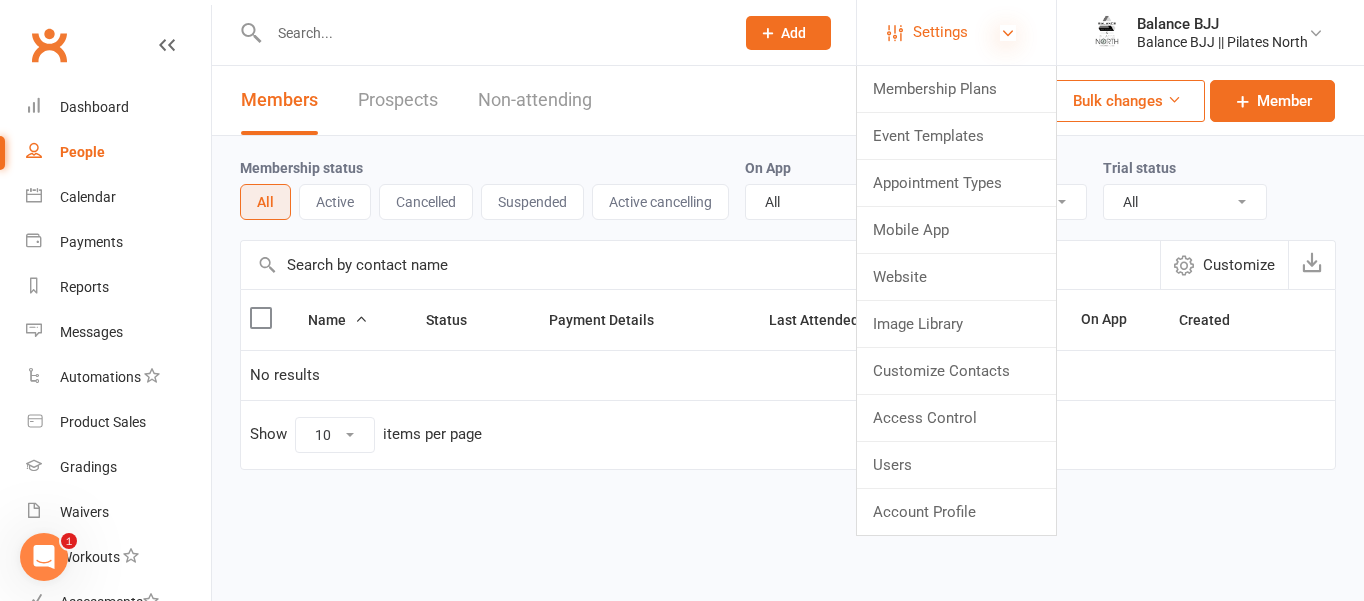 click at bounding box center [1008, 33] 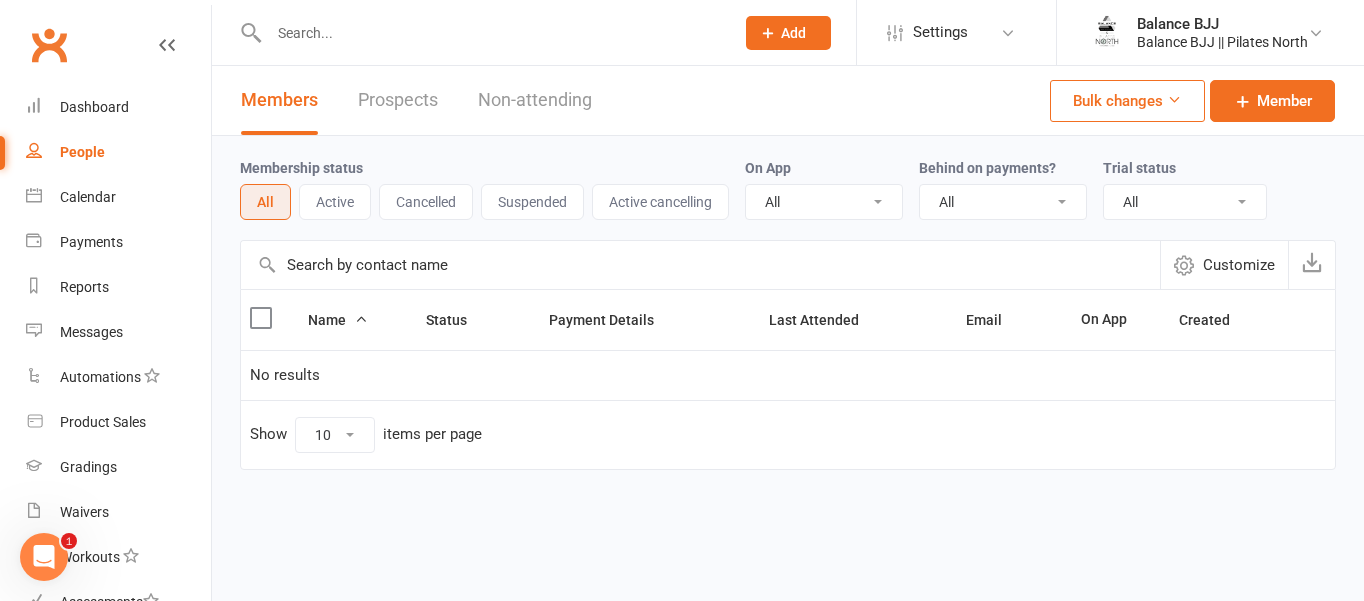 click at bounding box center [1174, 99] 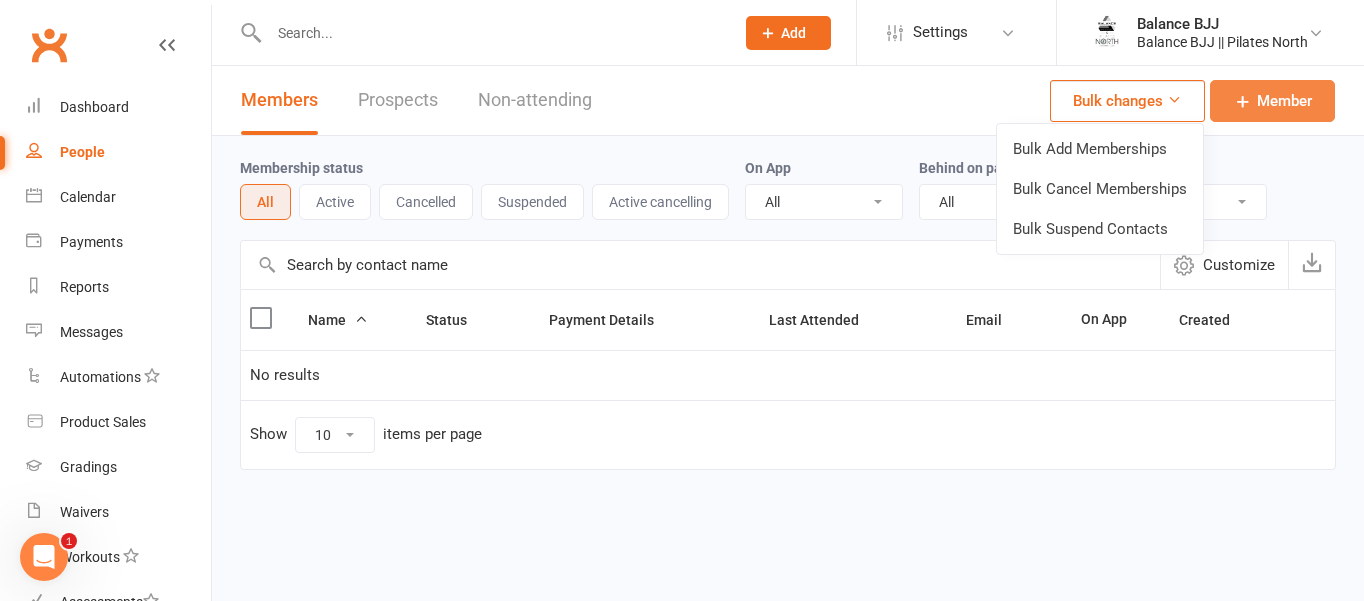 click at bounding box center (1243, 101) 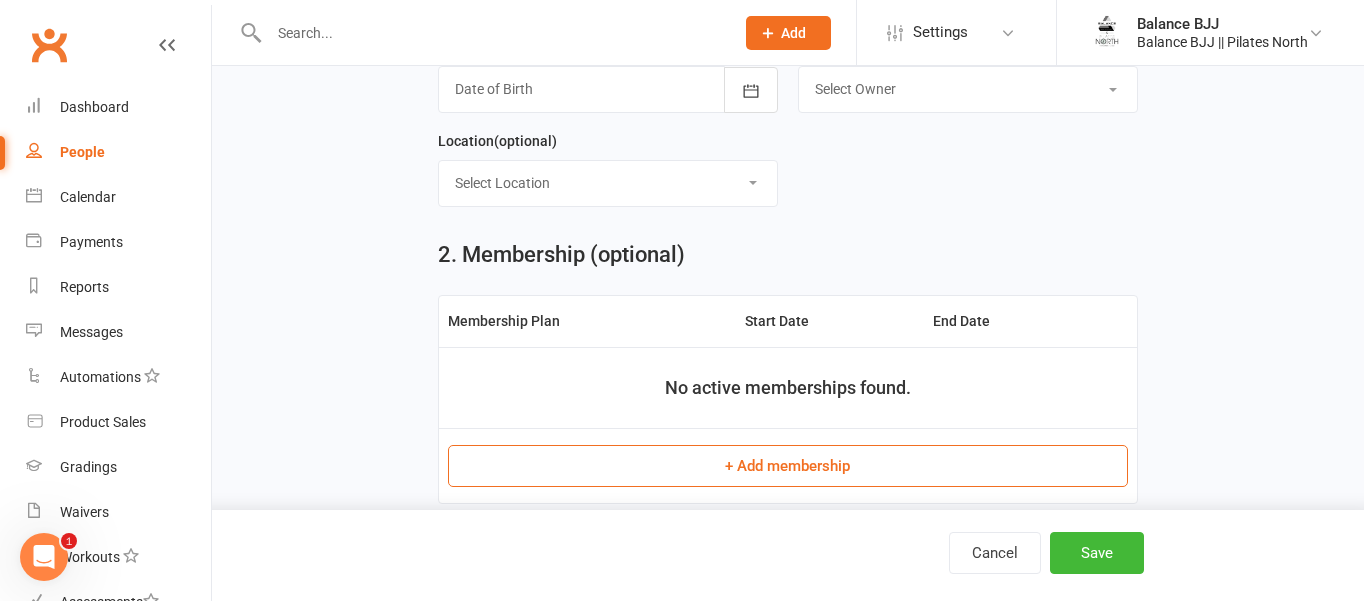 scroll, scrollTop: 0, scrollLeft: 0, axis: both 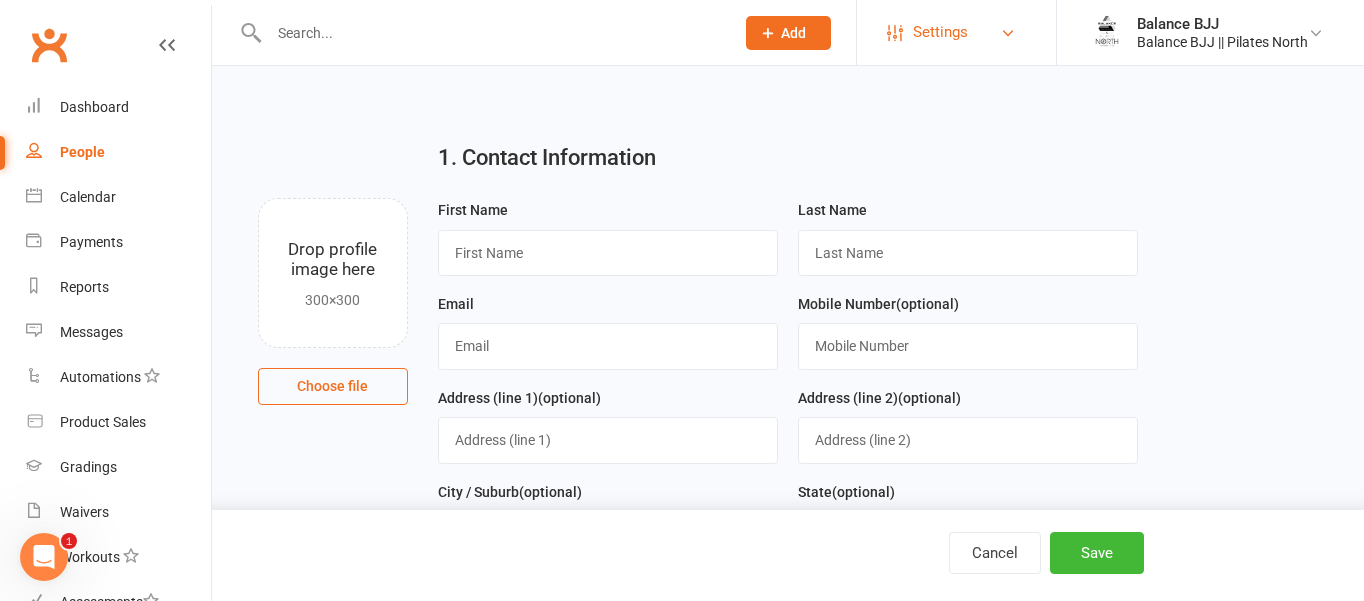 click on "Settings" at bounding box center (956, 32) 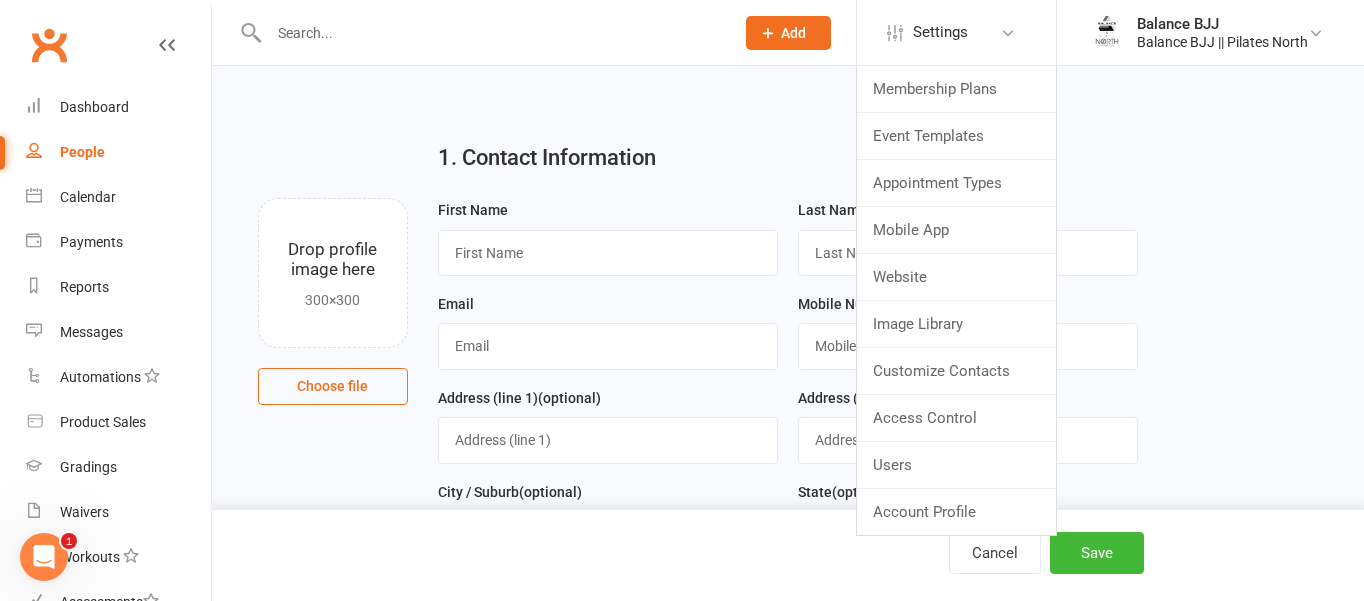 click on "1. Contact Information  Drop profile image here 300×300 Choose file
[FIRST]
[LAST]
[EMAIL]
[PHONE]  (optional)
[ADDRESS]  (optional)
[ADDRESS]  (optional)
[CITY]  (optional)
[STATE]  (optional)
[POSTAL CODE]  (optional)
[MEMBER NUMBER]  (optional)
[DATE OF BIRTH]  (optional)
[YEAR] - [YEAR]
[YEAR]
[YEAR]
[YEAR]
[YEAR]
[YEAR]
[YEAR]
[YEAR]
[YEAR]
[YEAR]
[YEAR]
[YEAR]
[YEAR]
[YEAR]
[YEAR]
[YEAR]
Owner  (optional) Select Owner Balance BJJ
Location  (optional) Select Location" at bounding box center [788, 836] 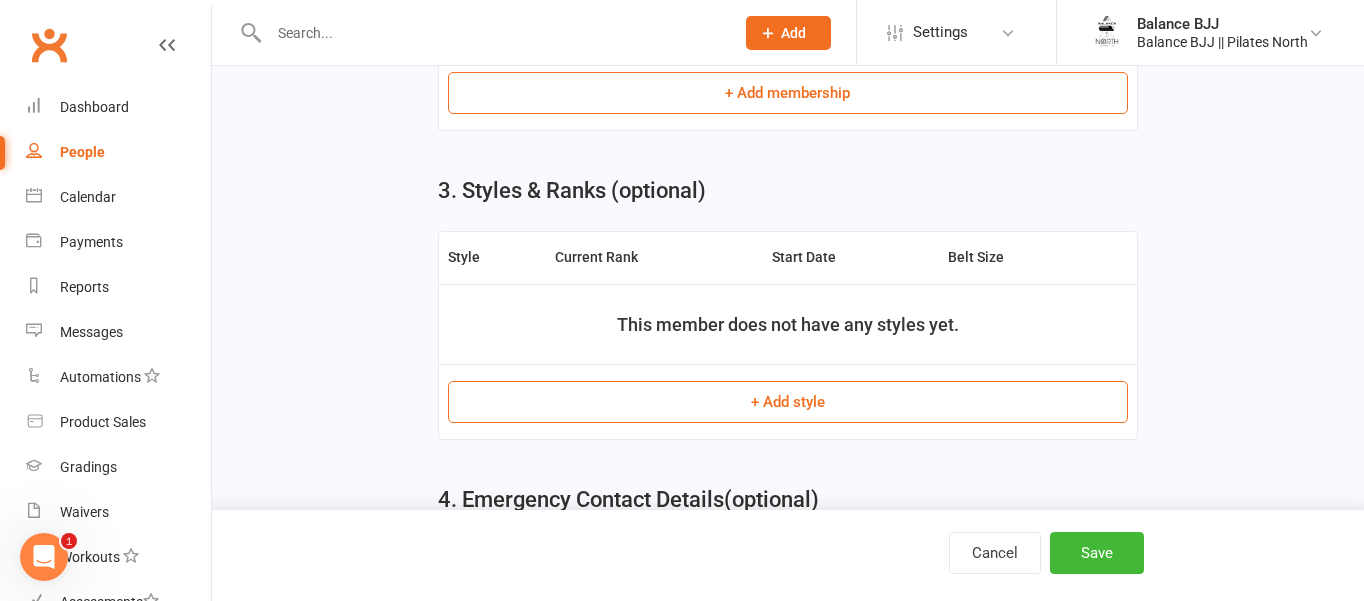 scroll, scrollTop: 1342, scrollLeft: 0, axis: vertical 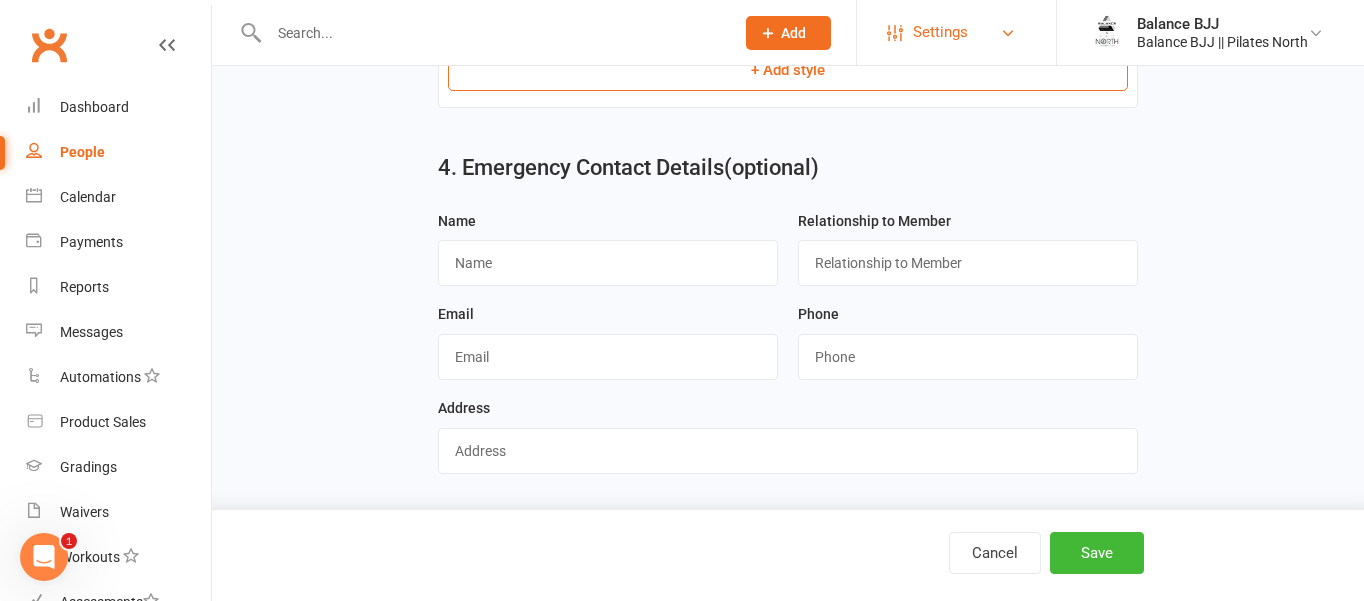 click on "Settings" at bounding box center [956, 32] 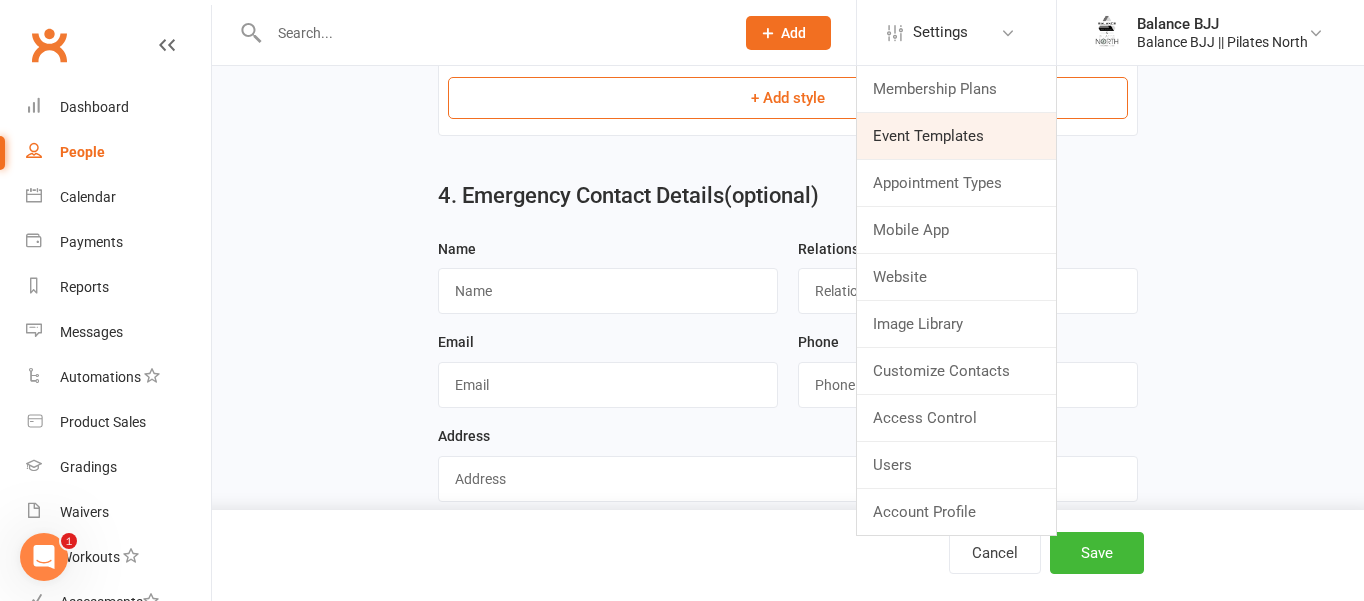 scroll, scrollTop: 1314, scrollLeft: 0, axis: vertical 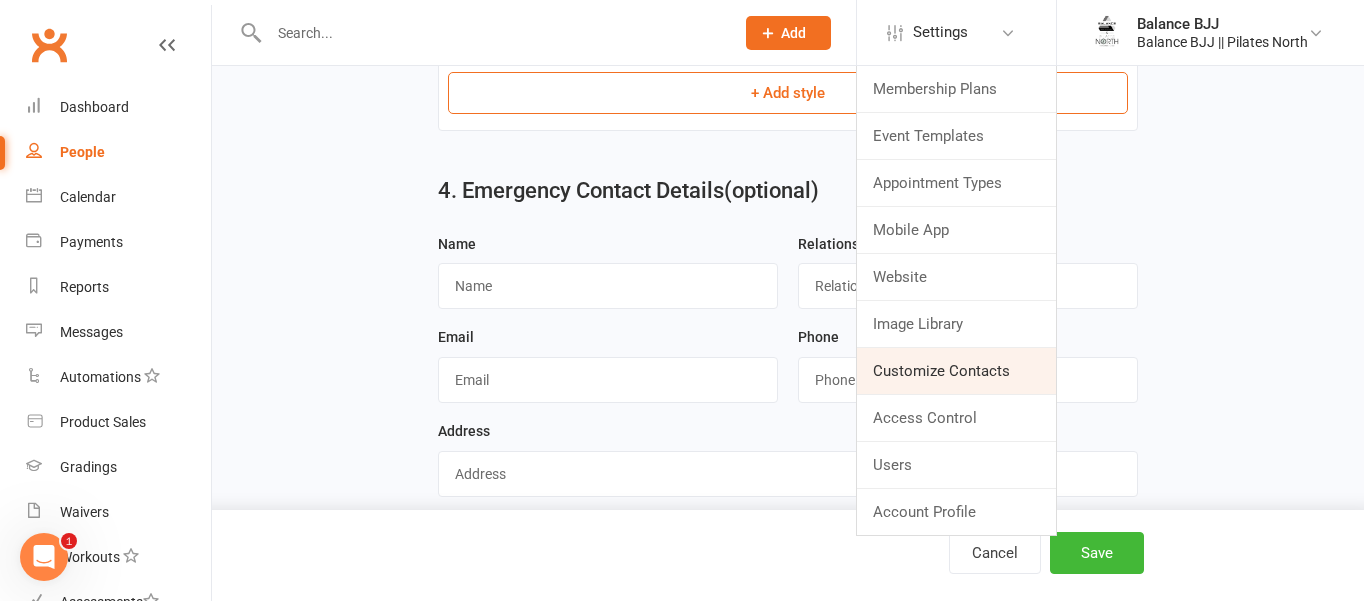 click on "Customize Contacts" at bounding box center [956, 371] 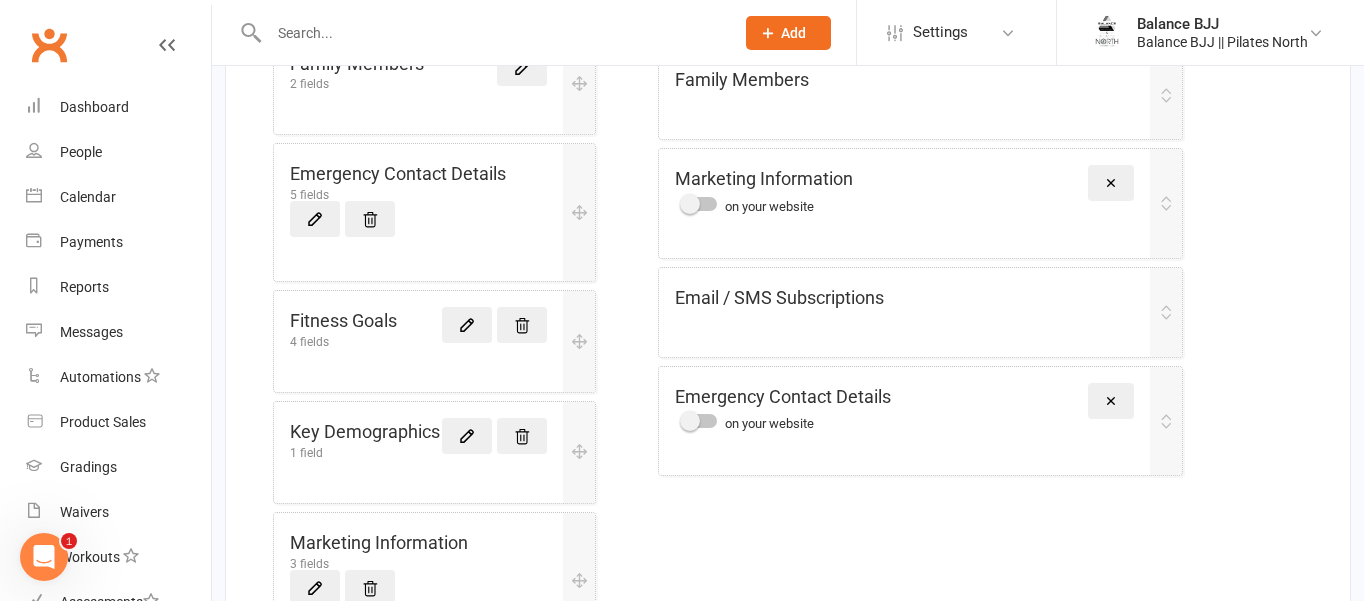 scroll, scrollTop: 537, scrollLeft: 0, axis: vertical 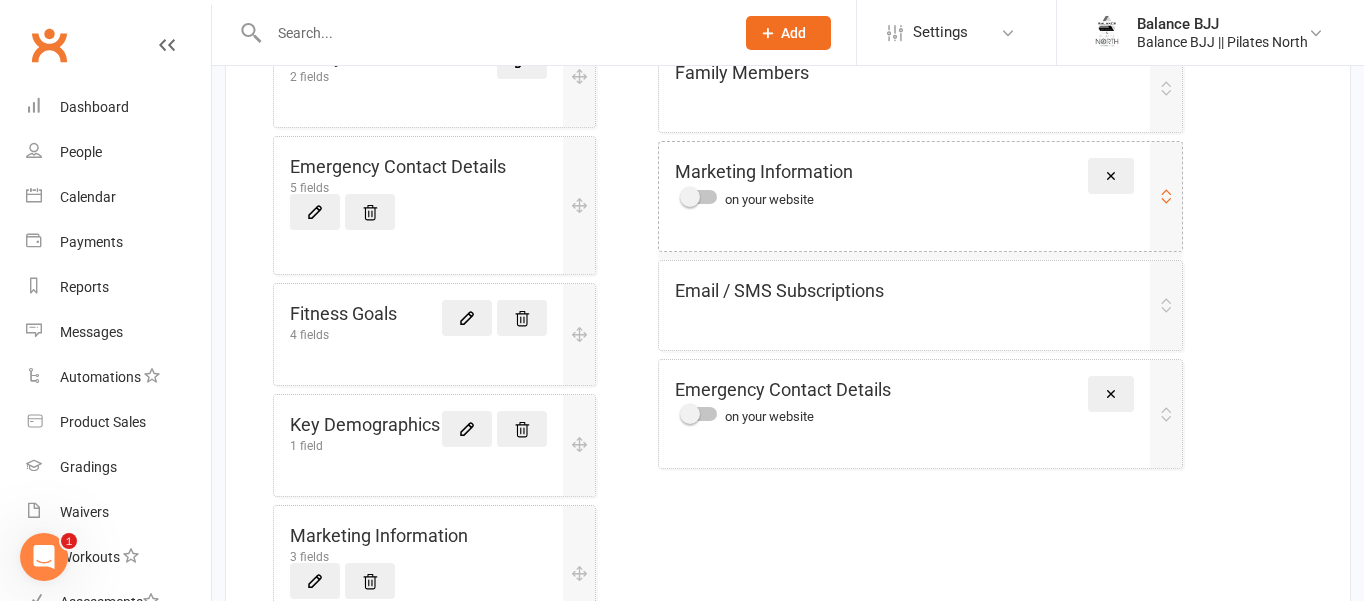 click at bounding box center (690, 197) 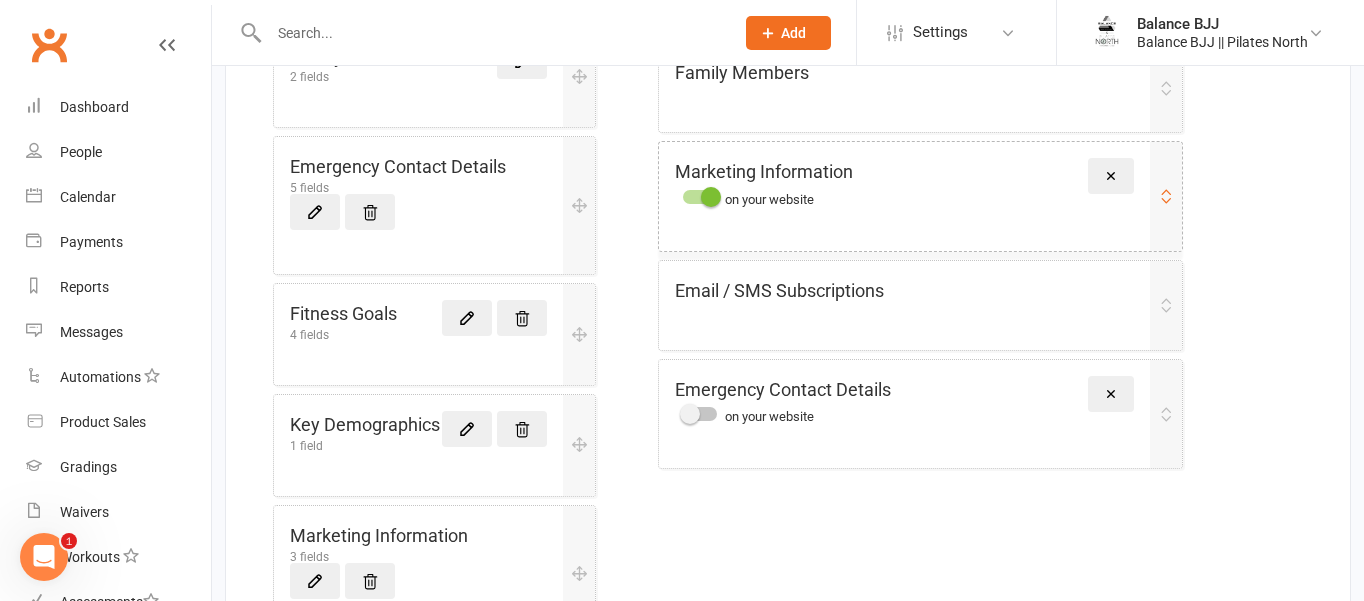 click at bounding box center (711, 197) 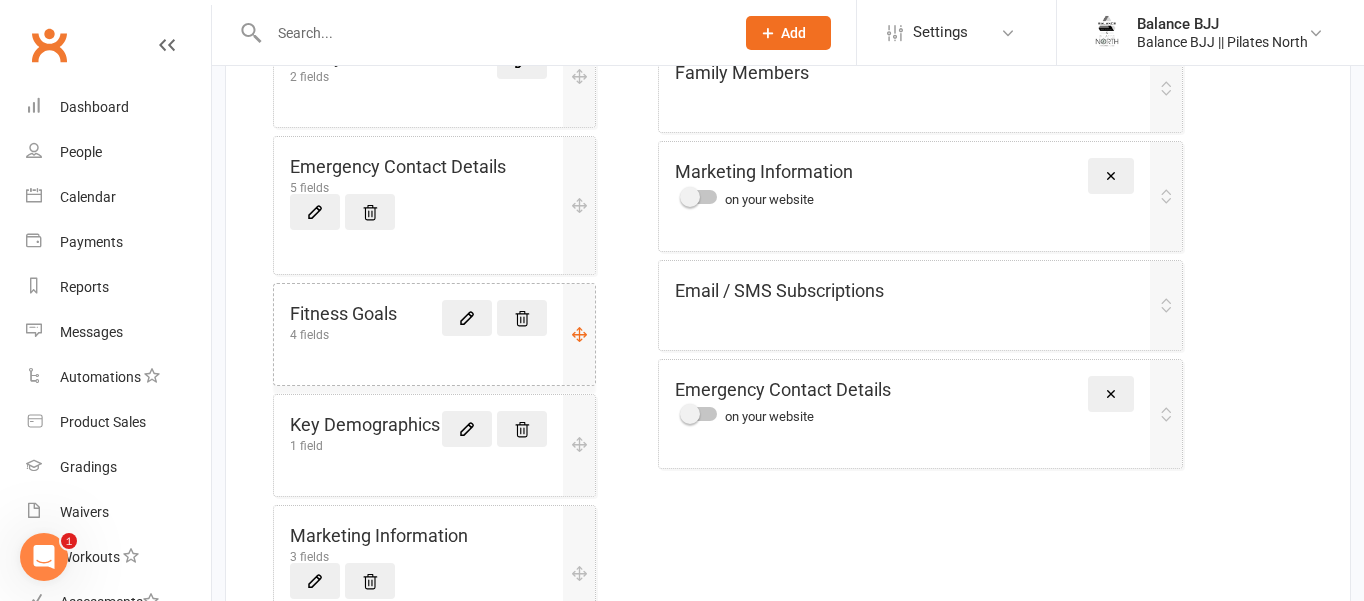 click on "Fitness Goals" at bounding box center [343, 314] 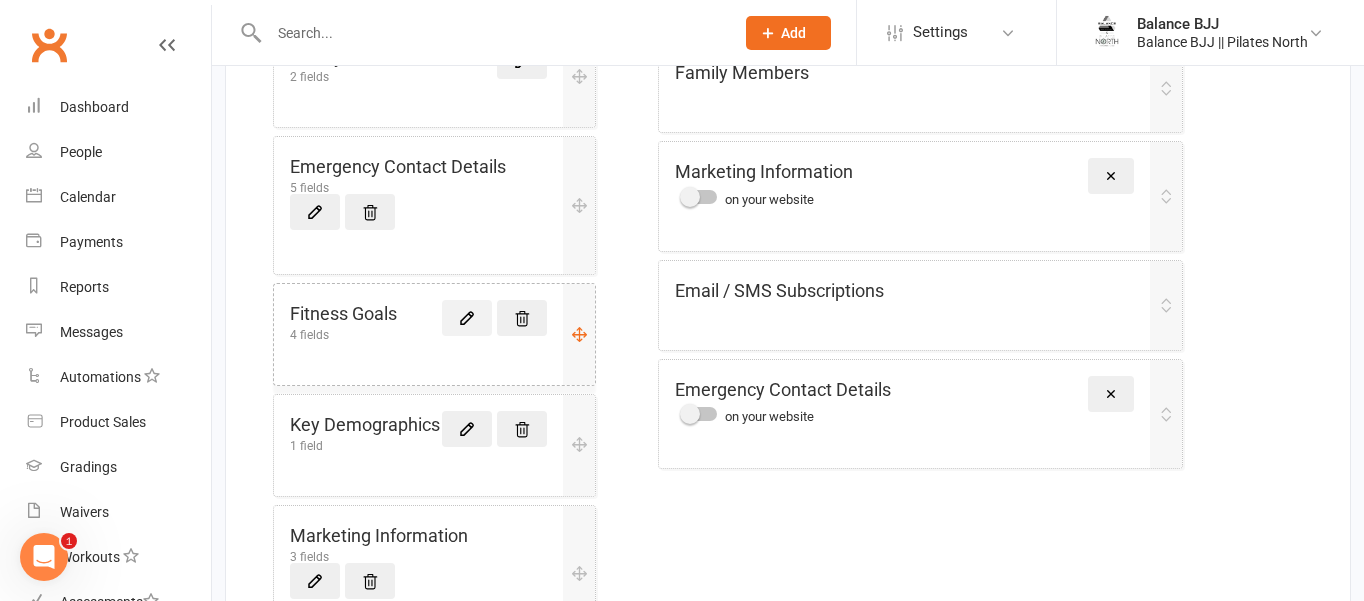 click 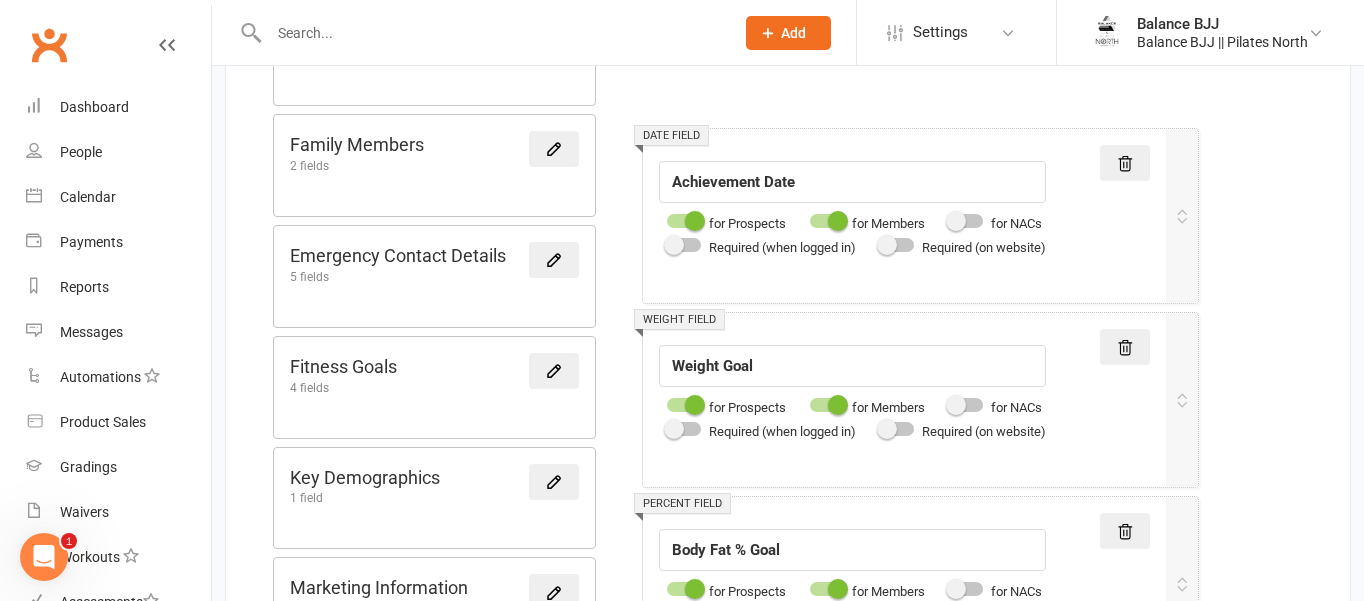 scroll, scrollTop: 0, scrollLeft: 0, axis: both 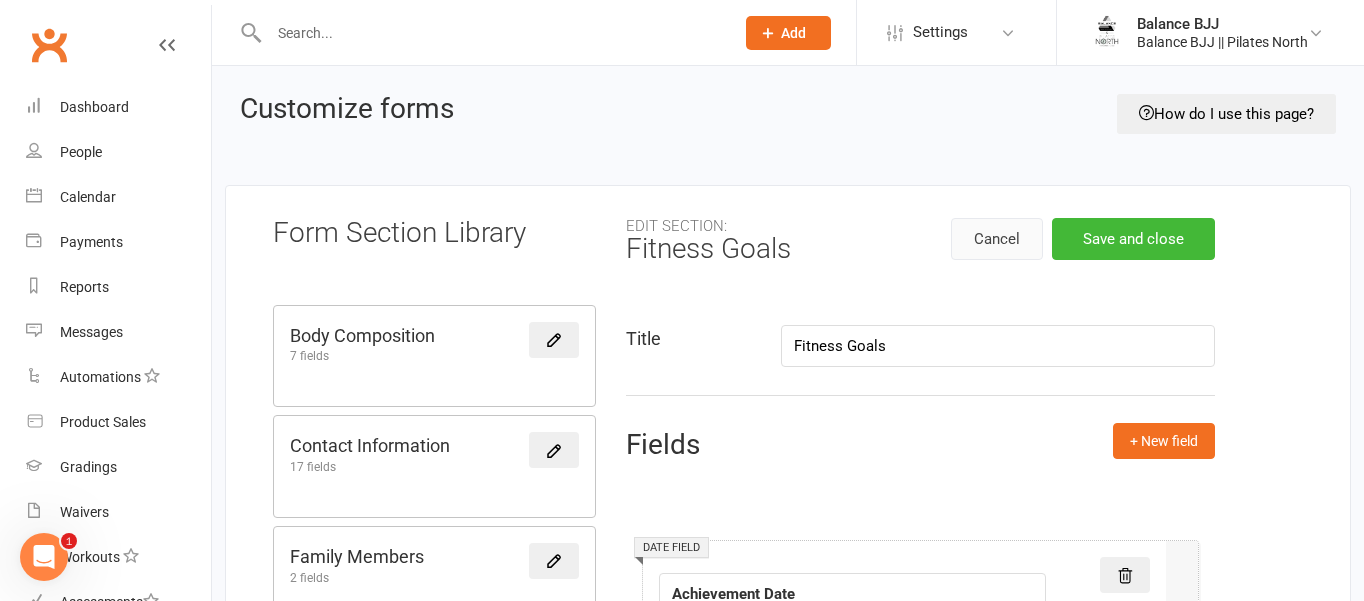 click on "Cancel" at bounding box center (997, 239) 